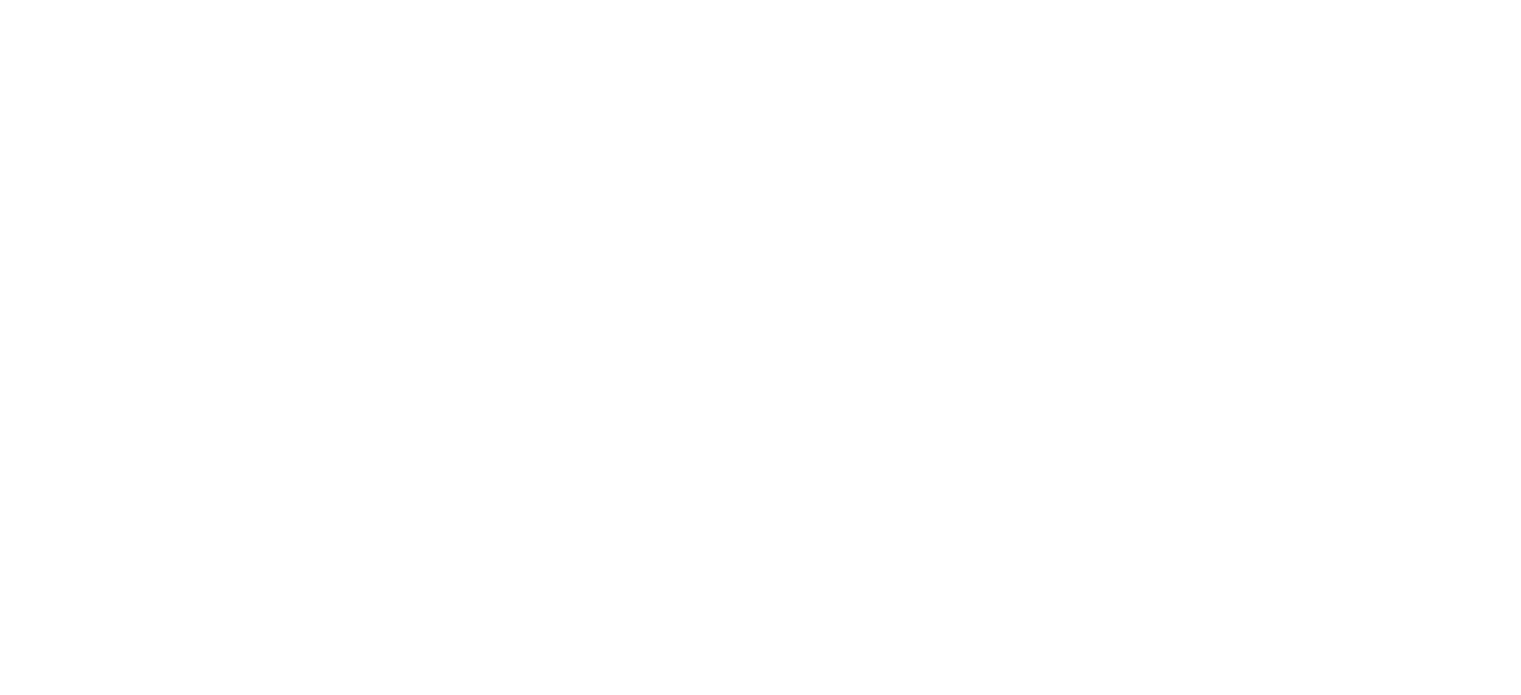 scroll, scrollTop: 0, scrollLeft: 0, axis: both 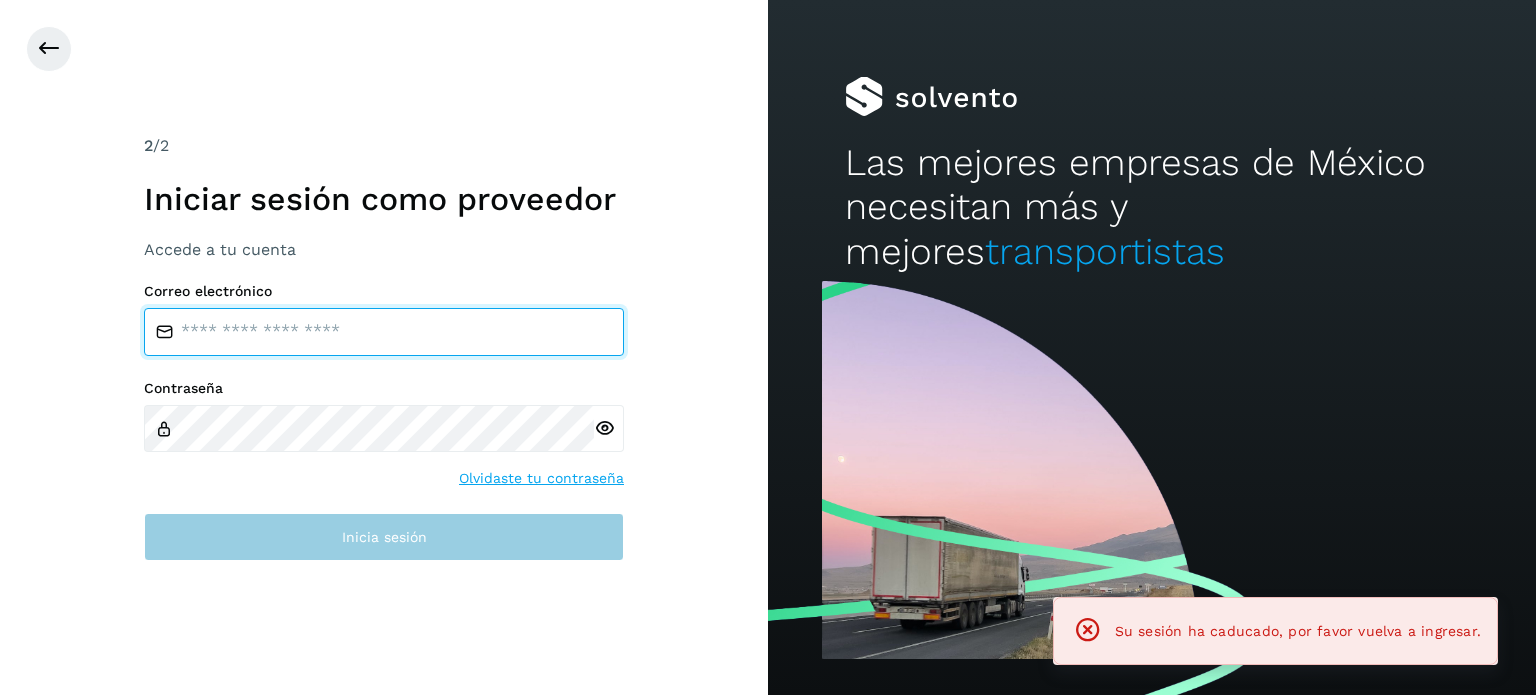 type on "**********" 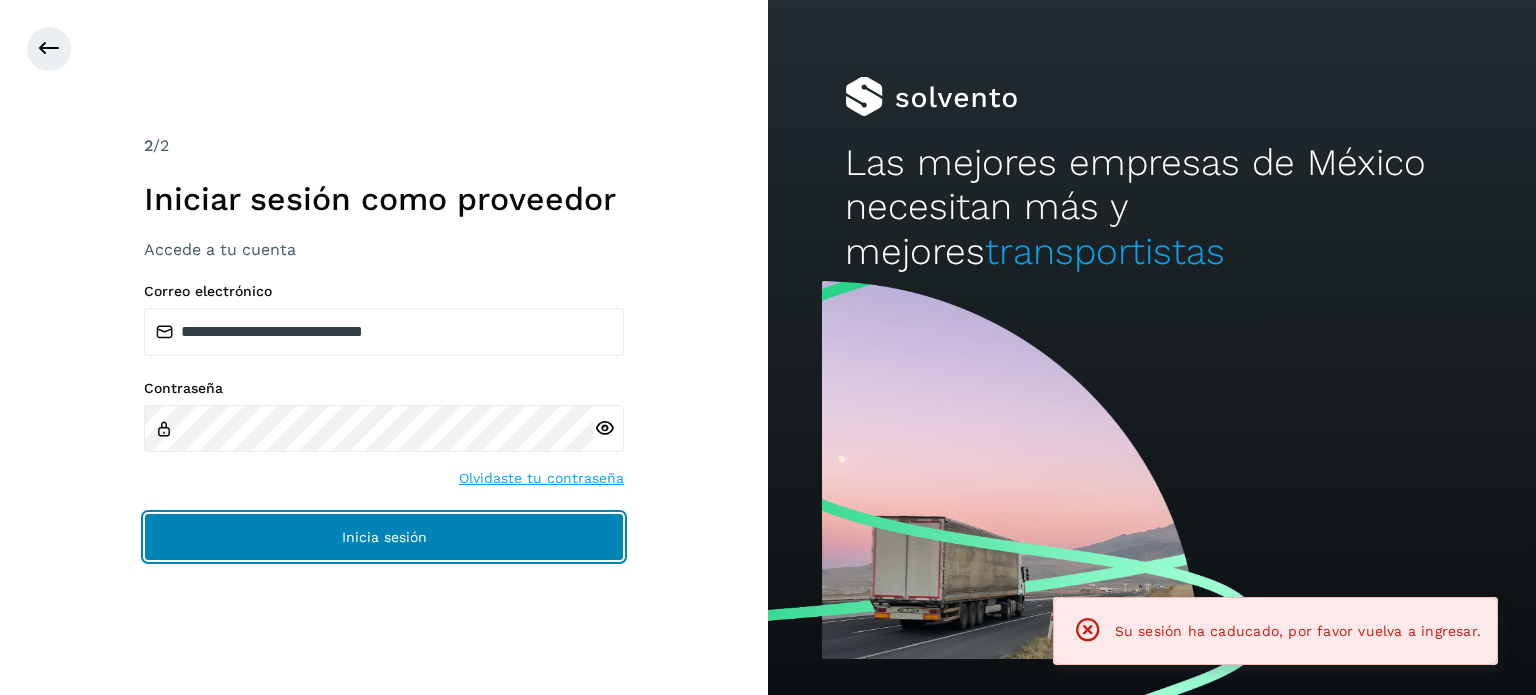 click on "Inicia sesión" 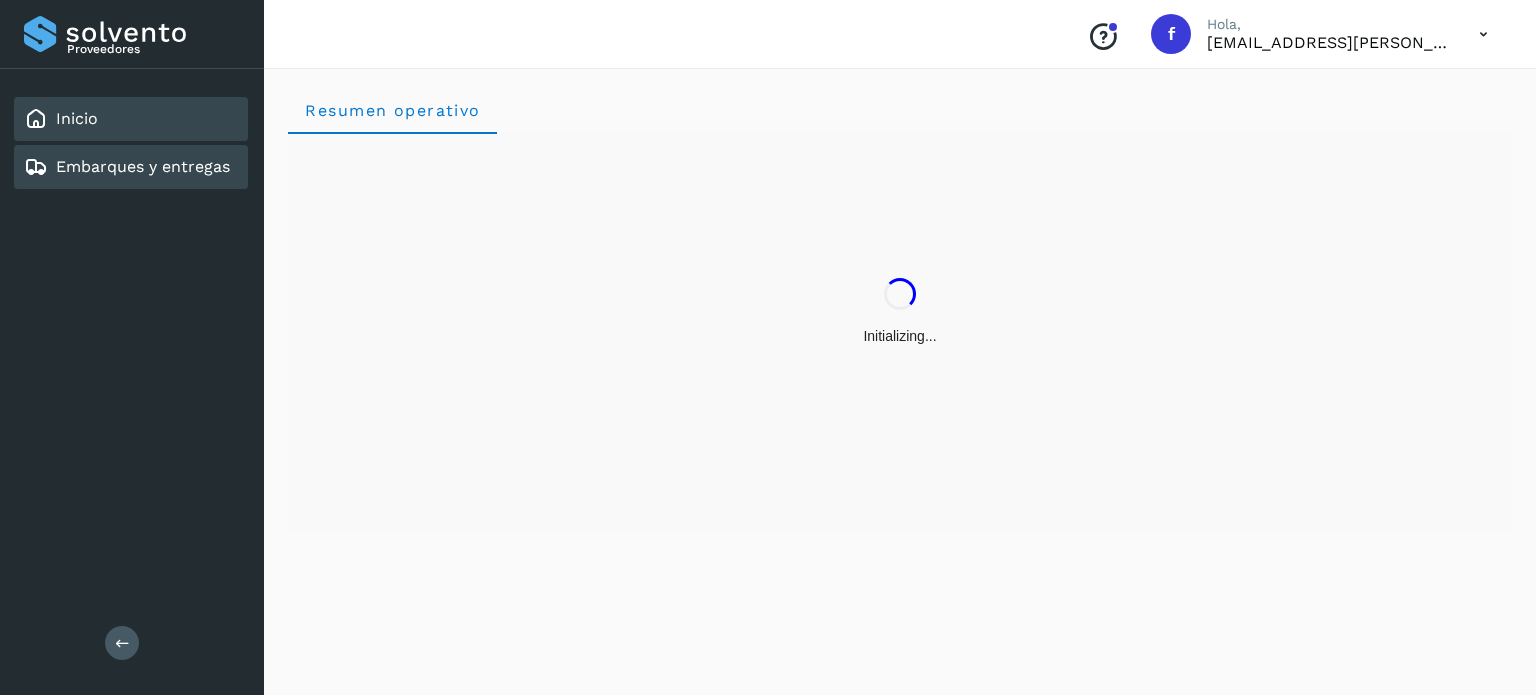 click on "Embarques y entregas" 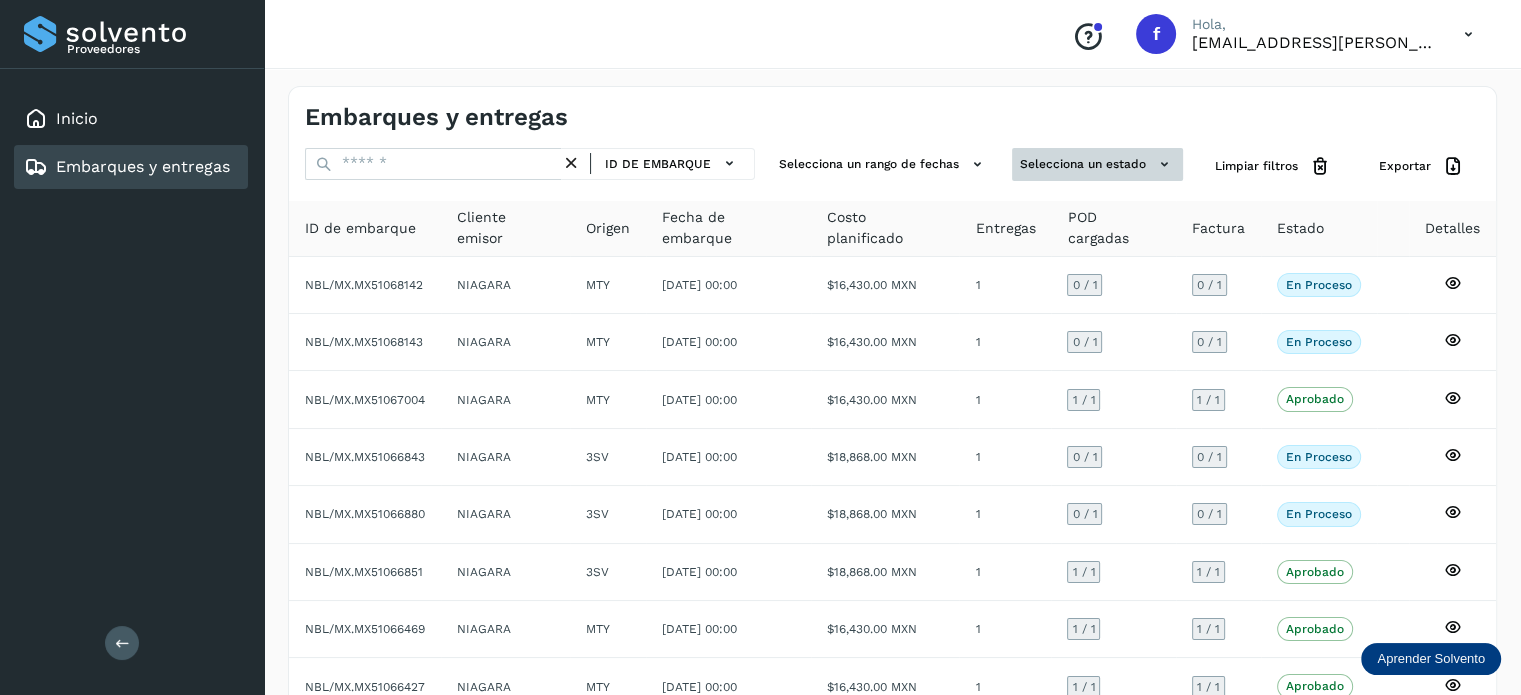 click on "Selecciona un estado" at bounding box center [1097, 164] 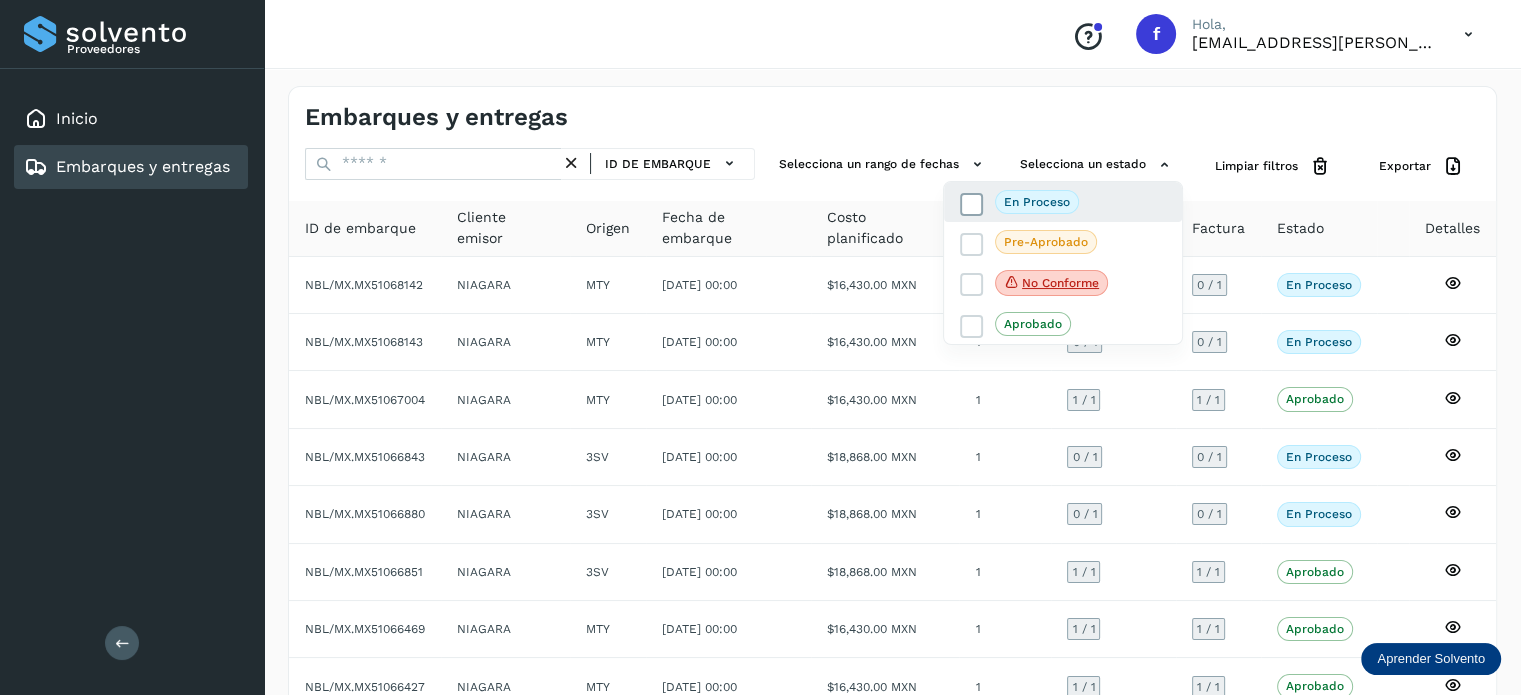 click on "En proceso" 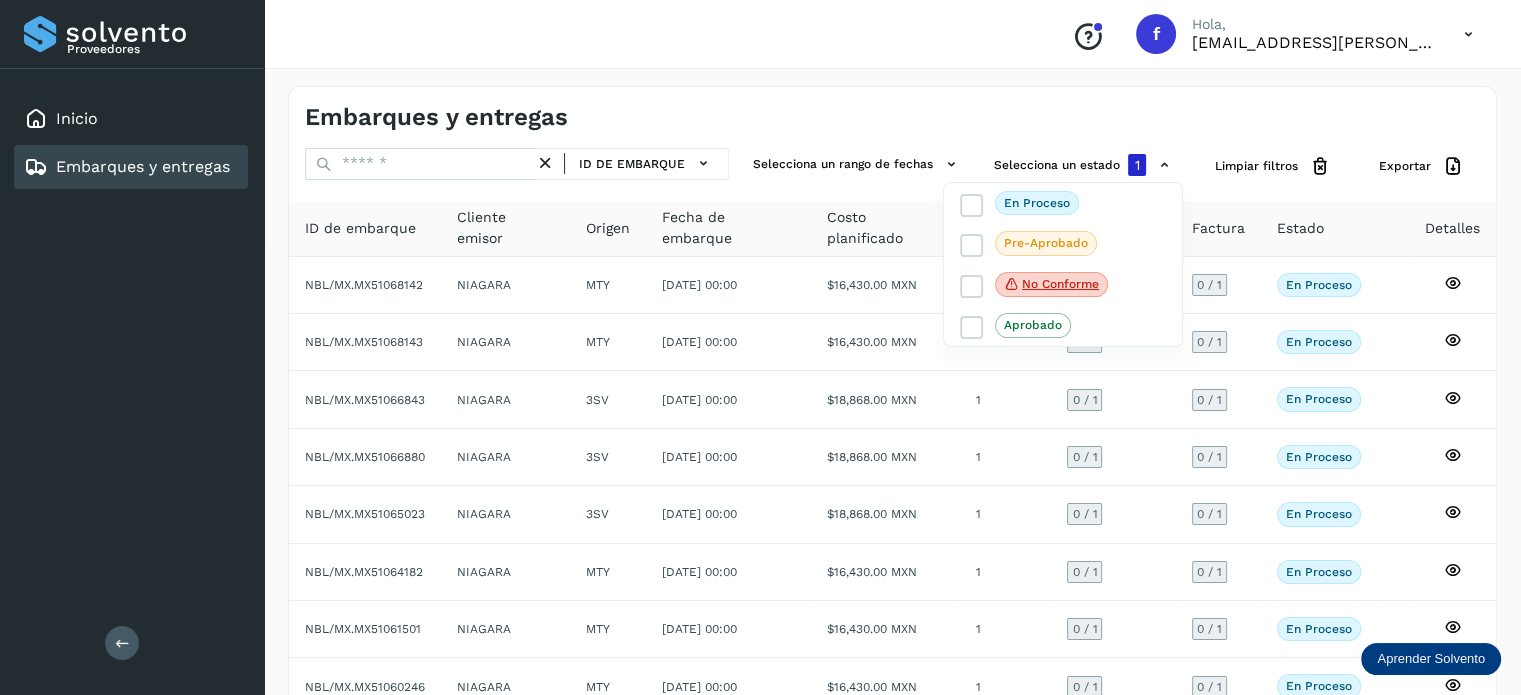 click at bounding box center [760, 347] 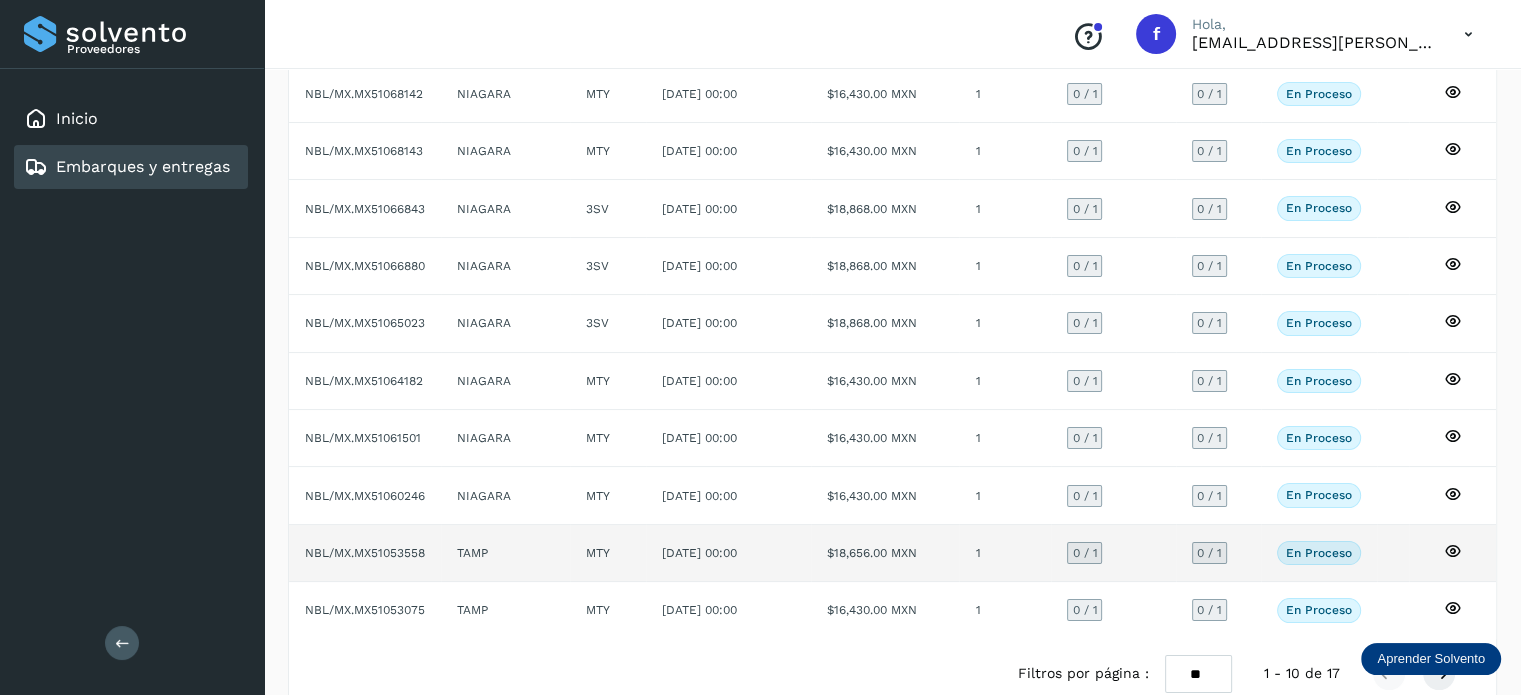 scroll, scrollTop: 224, scrollLeft: 0, axis: vertical 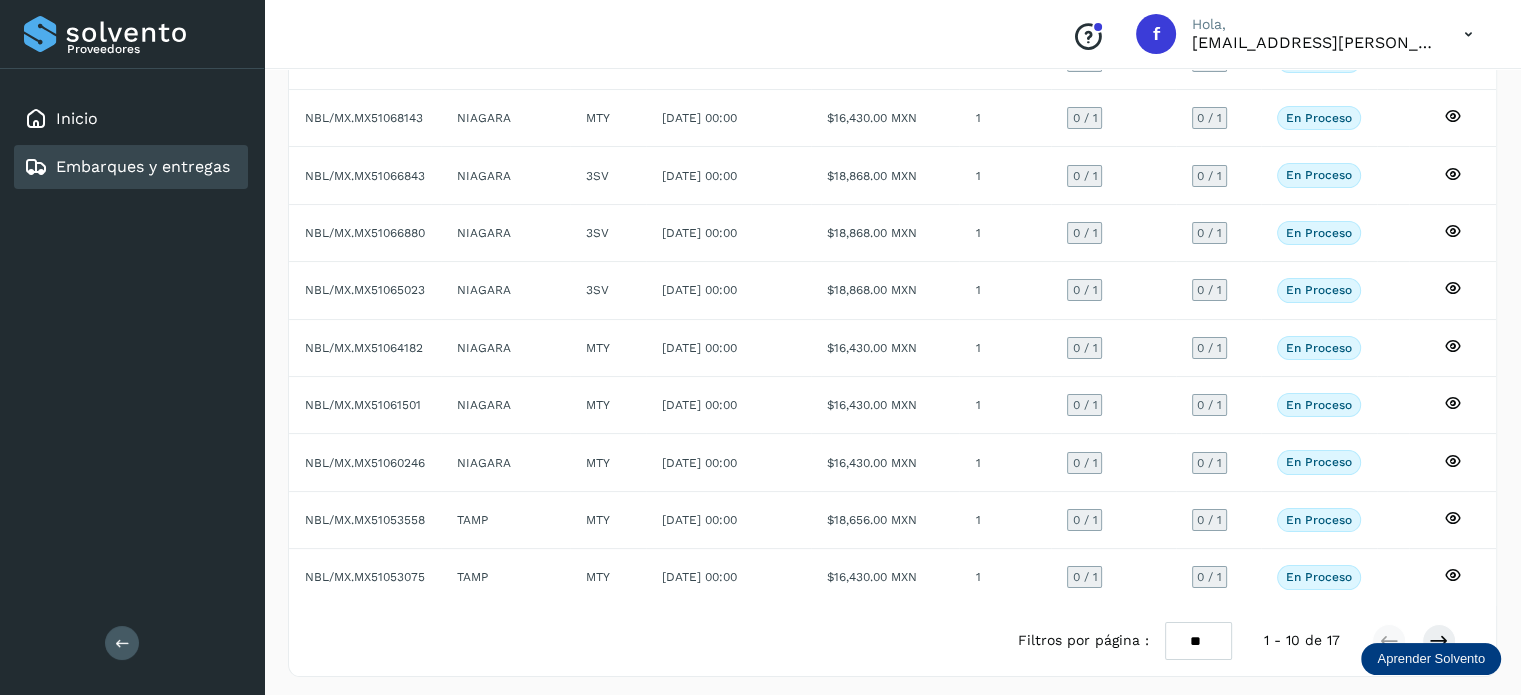 click on "** ** **" at bounding box center (1198, 641) 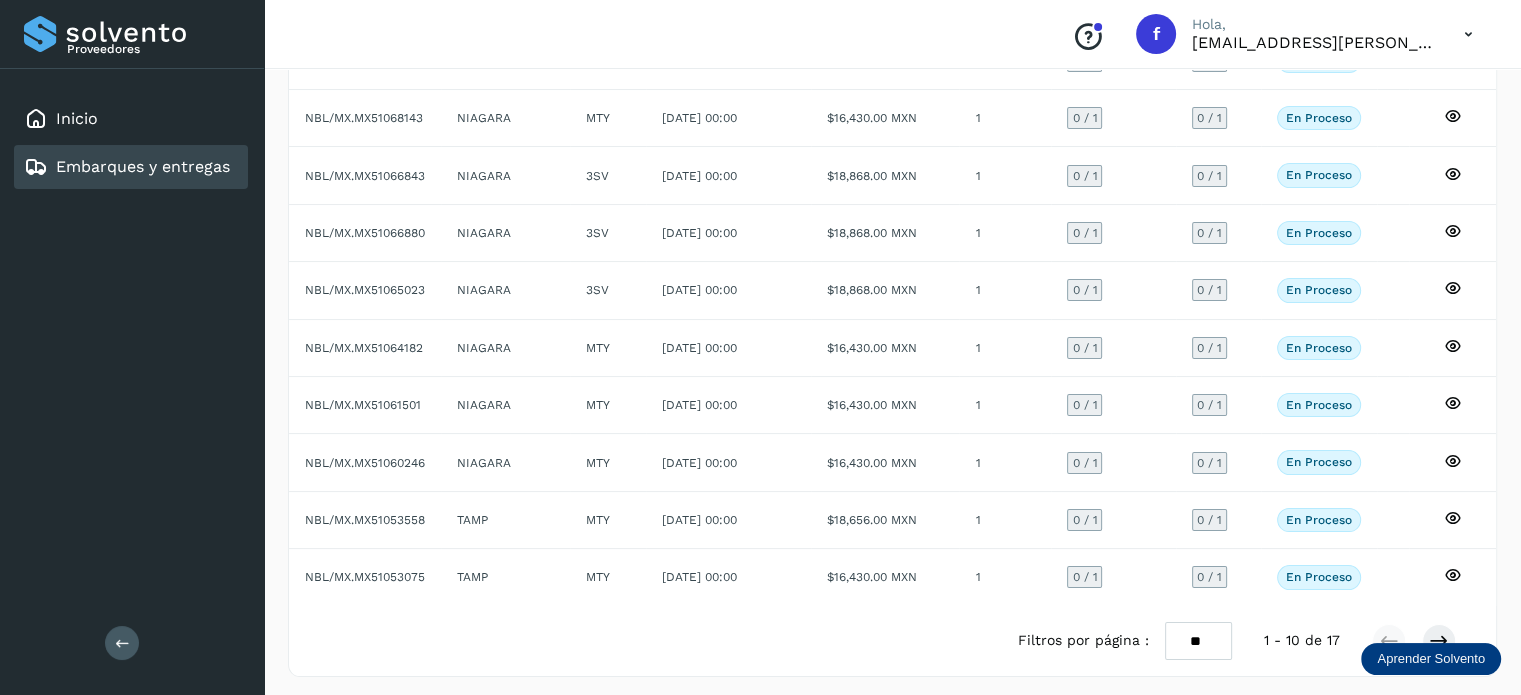 select on "**" 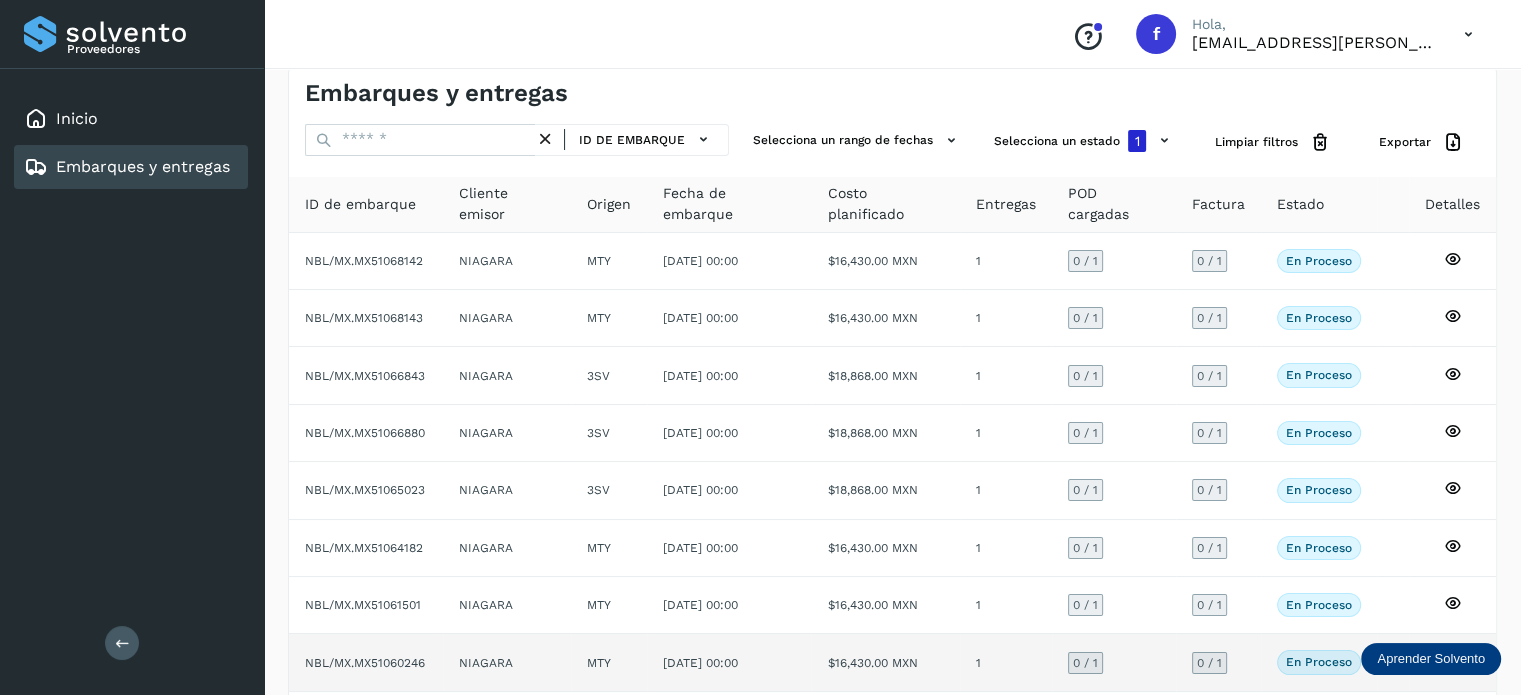 scroll, scrollTop: 24, scrollLeft: 0, axis: vertical 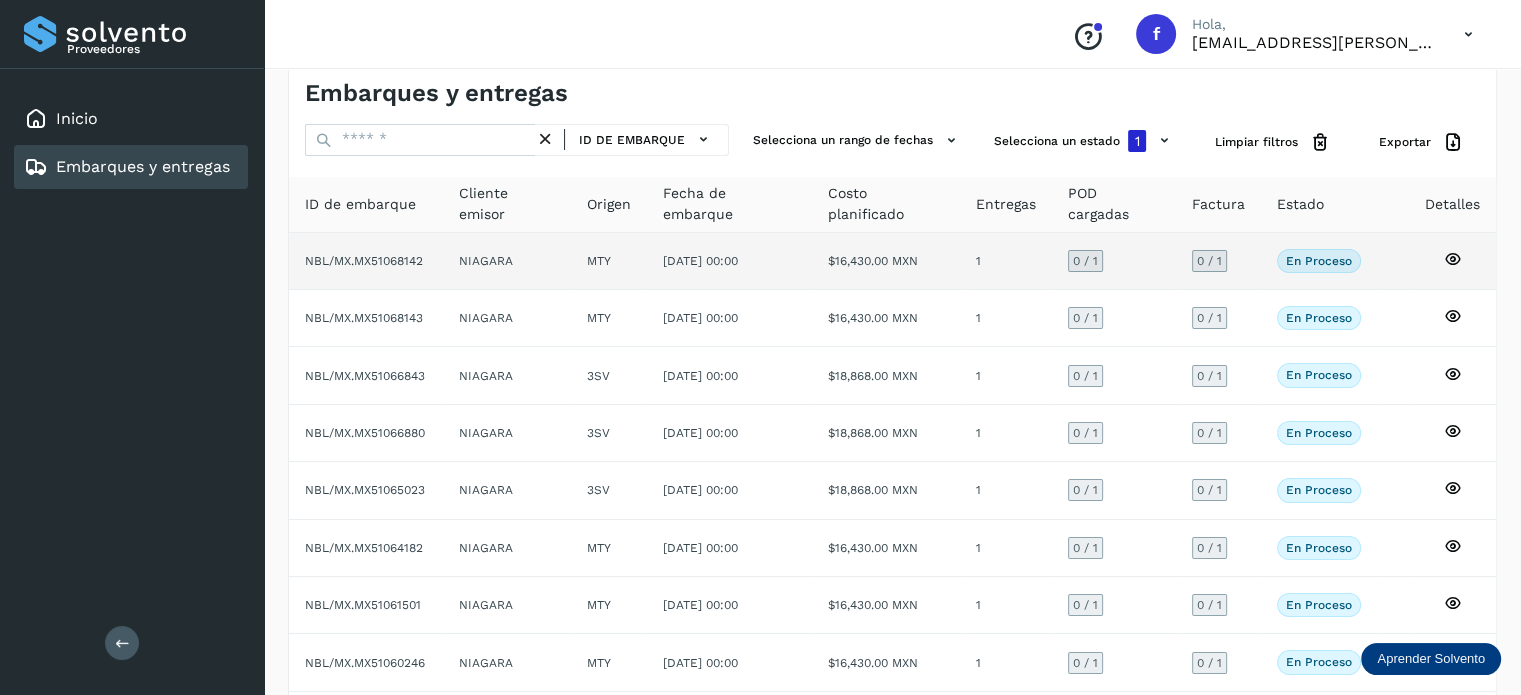 click on "NBL/MX.MX51068142" 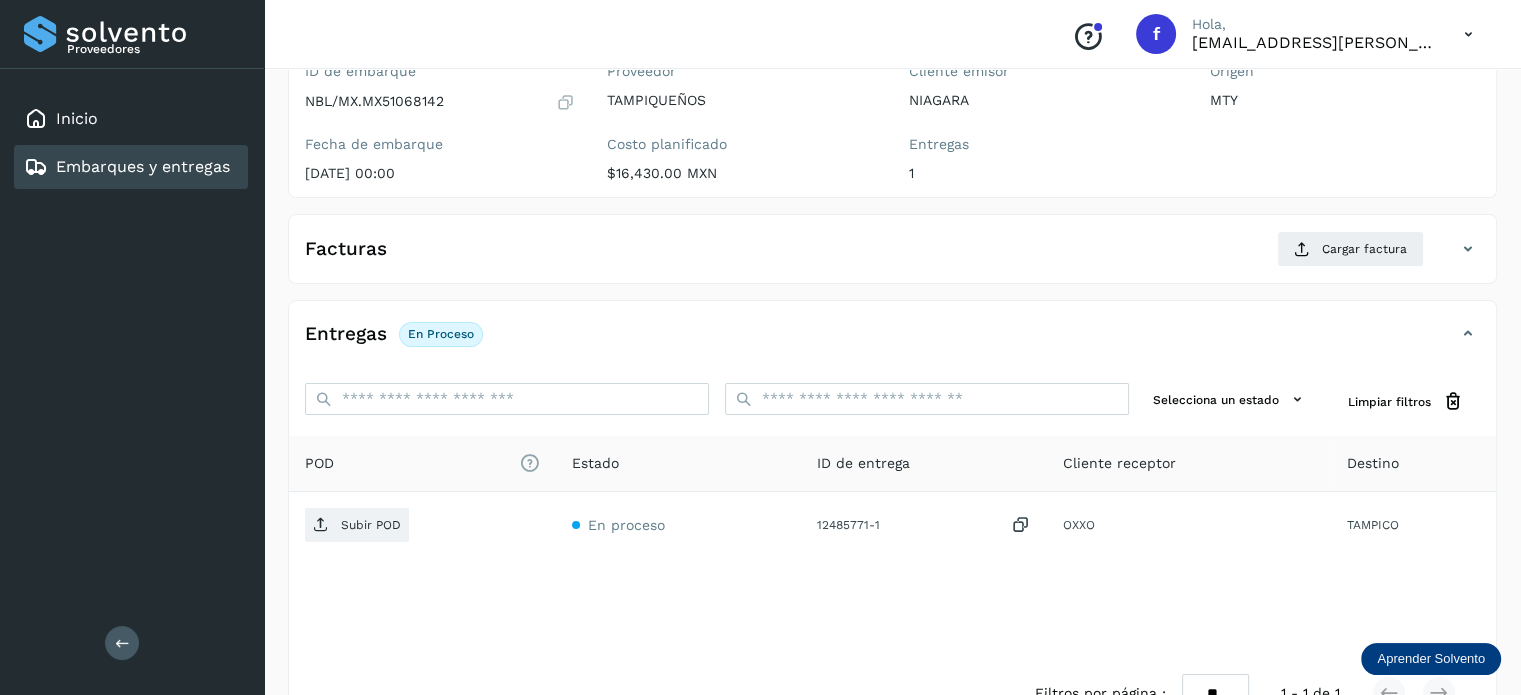 scroll, scrollTop: 224, scrollLeft: 0, axis: vertical 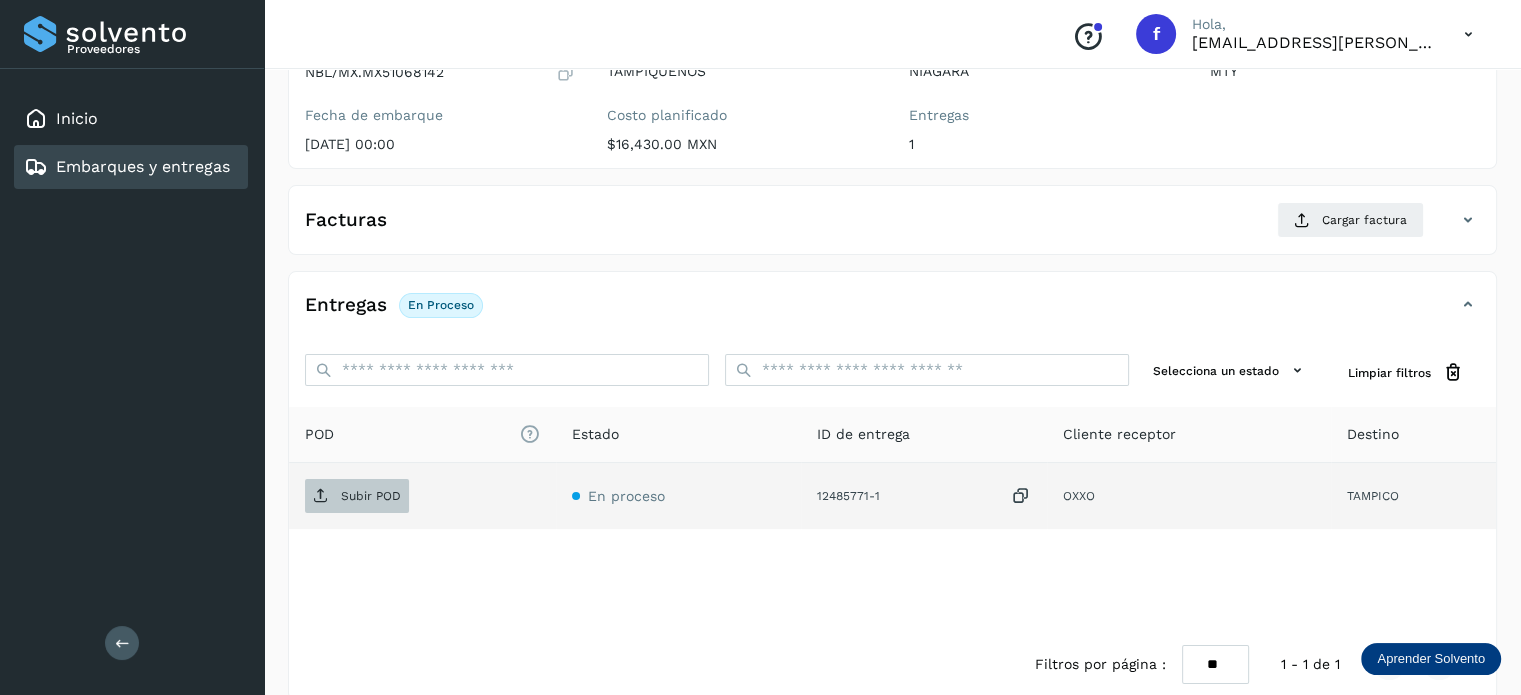 click on "Subir POD" at bounding box center [371, 496] 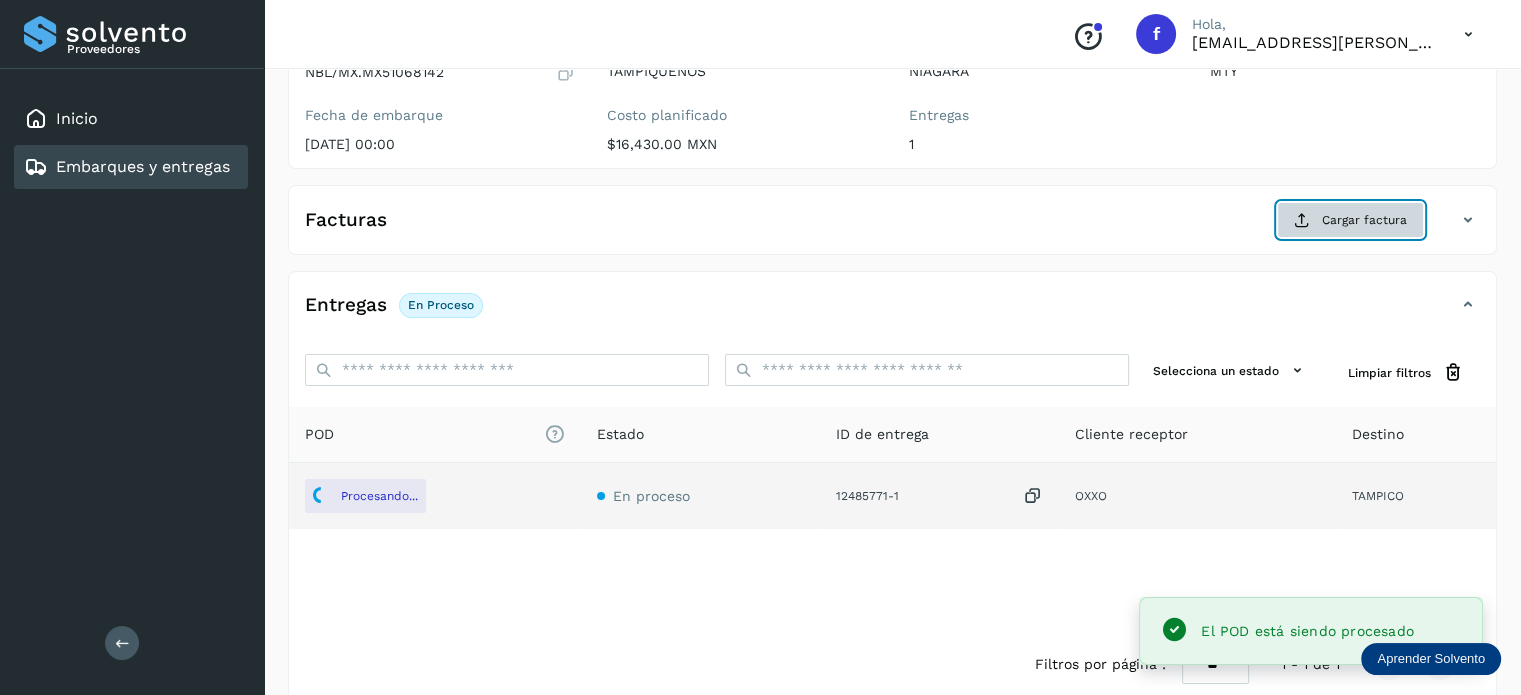 click on "Cargar factura" 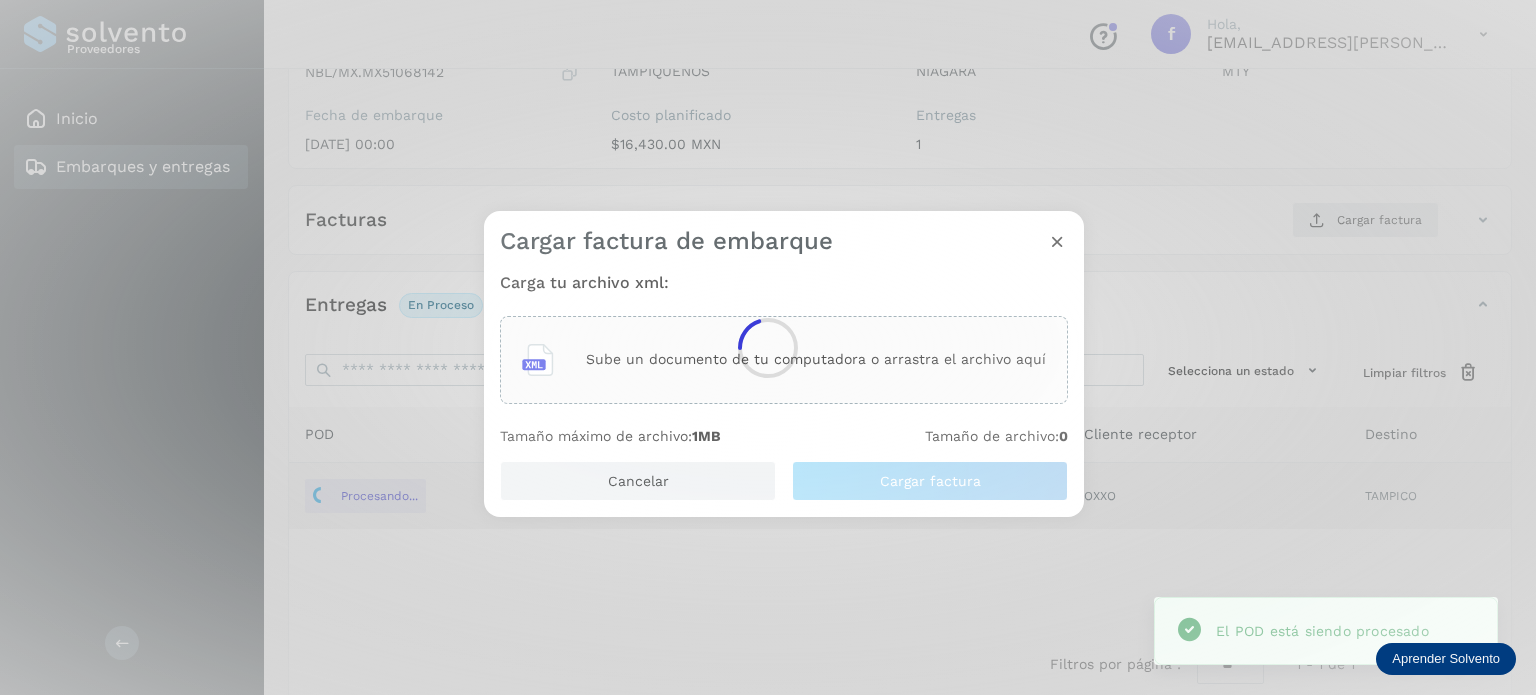 click on "Proveedores Inicio Embarques y entregas Salir
Conoce nuestros beneficios
f Hola, [EMAIL_ADDRESS][PERSON_NAME][DOMAIN_NAME] Embarques y entregas Embarque #NBL/MX.MX51068142  ✨ Muy pronto podrás gestionar todos tus accesorios desde esta misma página. Conocer más Embarque En proceso
Verifica el estado de la factura o entregas asociadas a este embarque
ID de embarque NBL/MX.MX51068142 Fecha de embarque [DATE] 00:00 Proveedor TAMPIQUEÑOS Costo planificado  $16,430.00 MXN  Cliente emisor NIAGARA Entregas 1 Origen MTY Facturas Cargar factura Aún no has subido ninguna factura Cargar factura de embarque Carga tu archivo xml: Sube un documento de tu computadora o arrastra el archivo aquí Tamaño máximo de archivo:  1MB Tamaño de archivo:  0 Cancelar Cargar factura Entregas En proceso Selecciona un estado Limpiar filtros POD
El tamaño máximo de archivo es de 20 Mb." 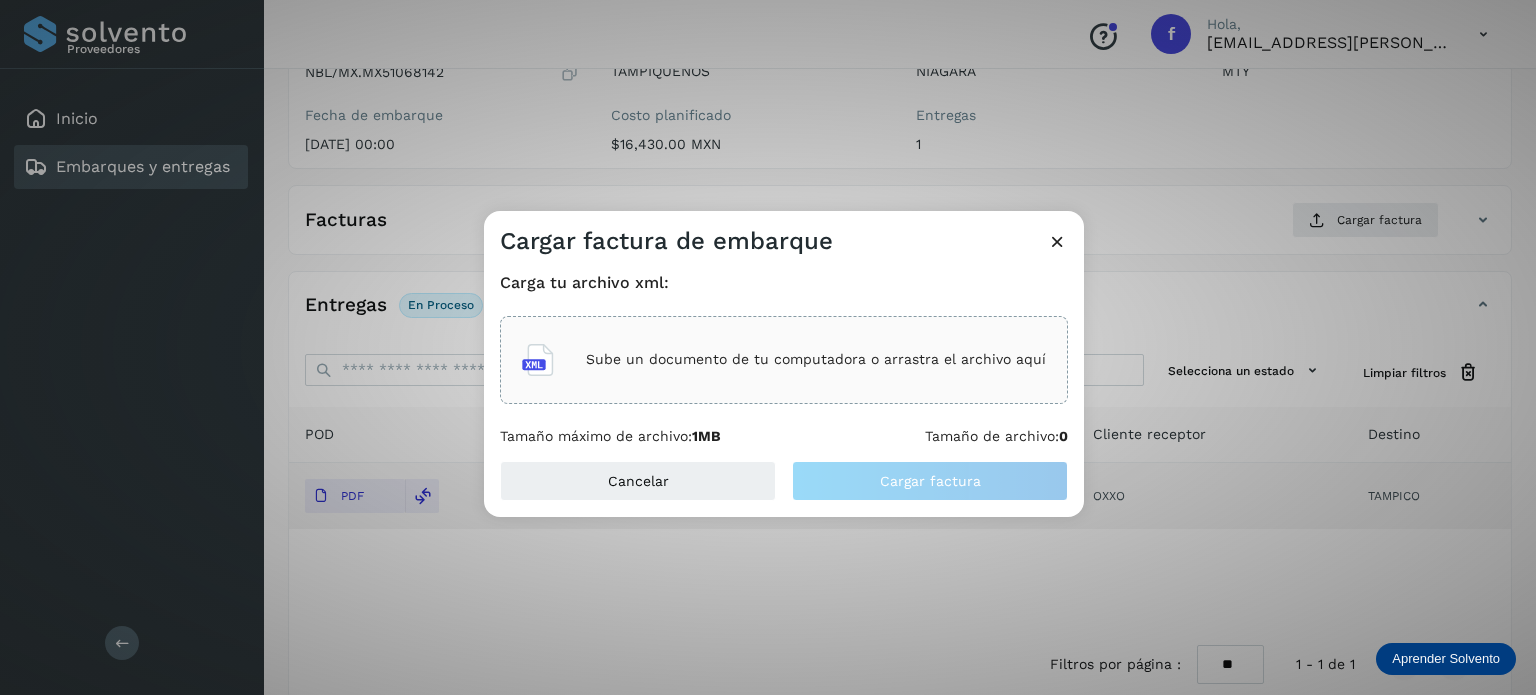 click on "Sube un documento de tu computadora o arrastra el archivo aquí" 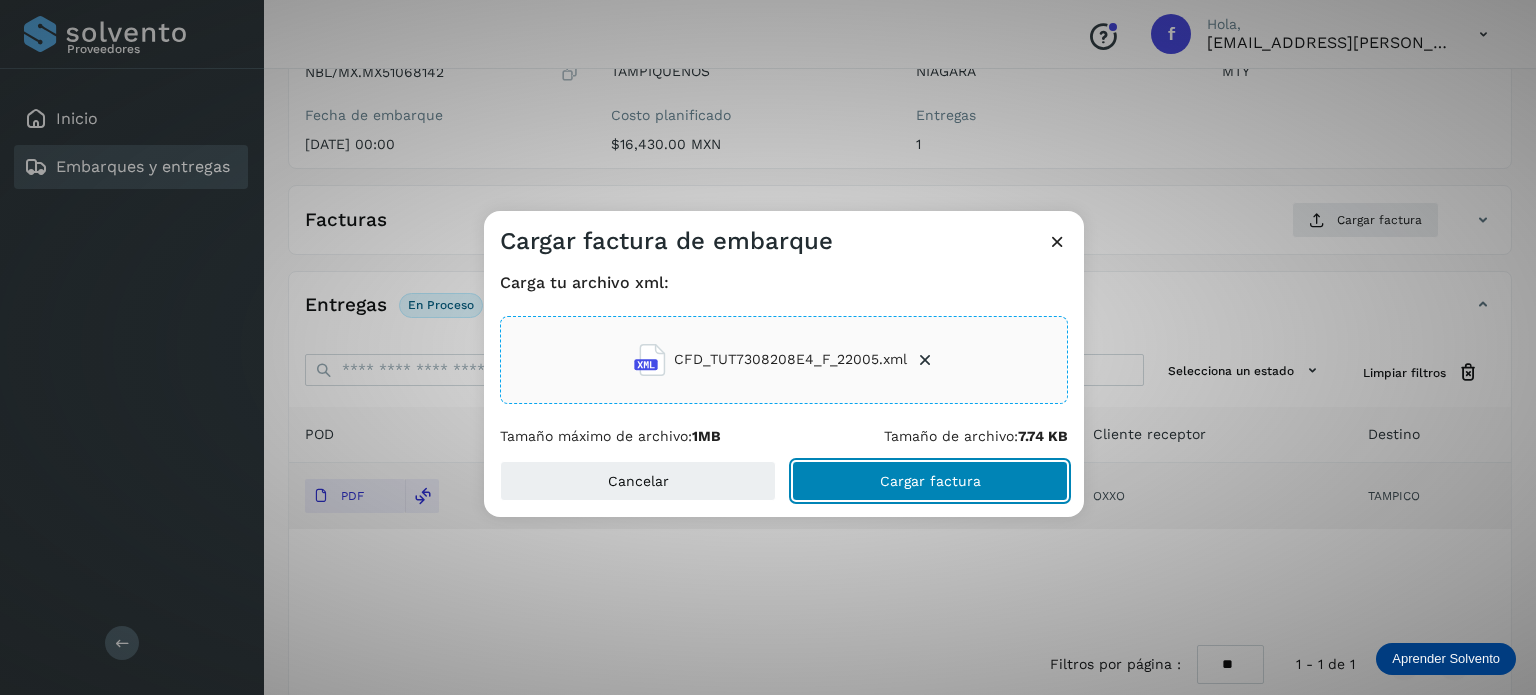 click on "Cargar factura" 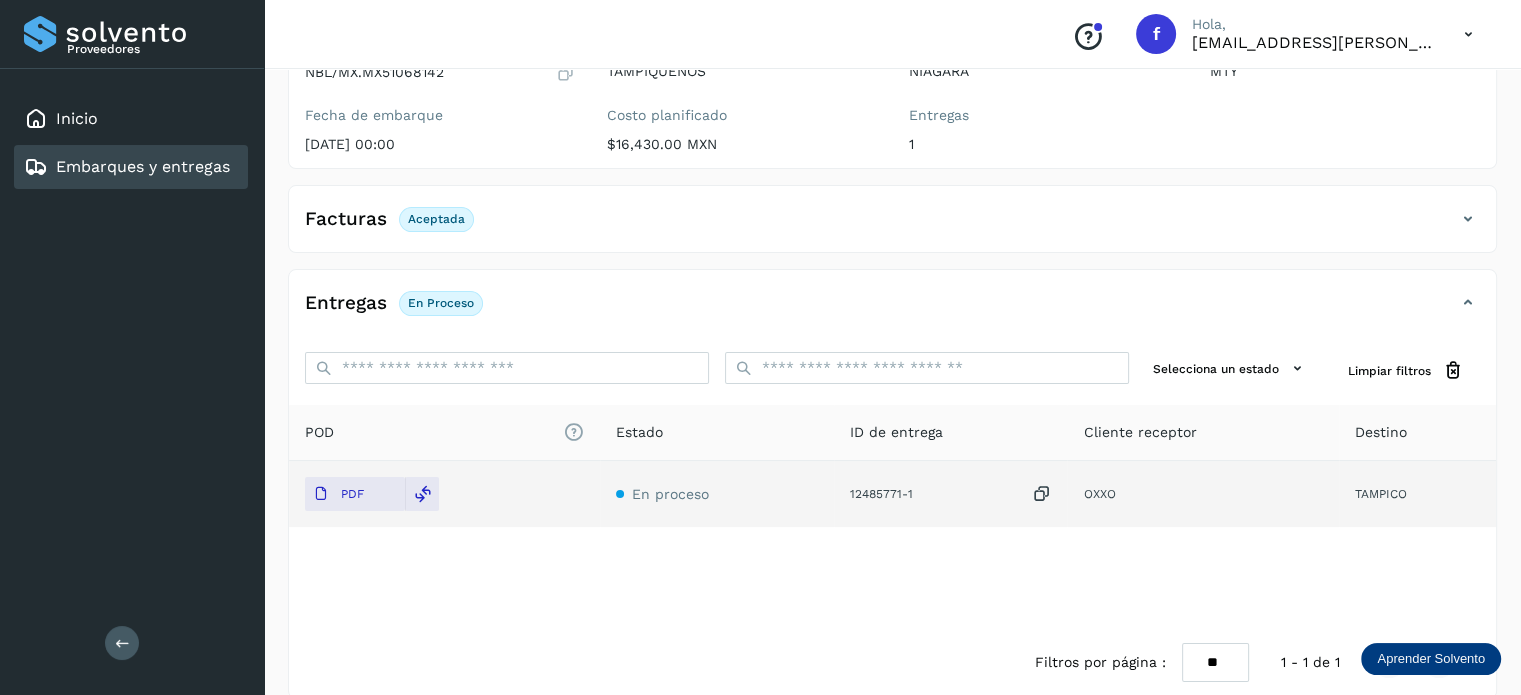 click on "Embarques y entregas" at bounding box center (143, 166) 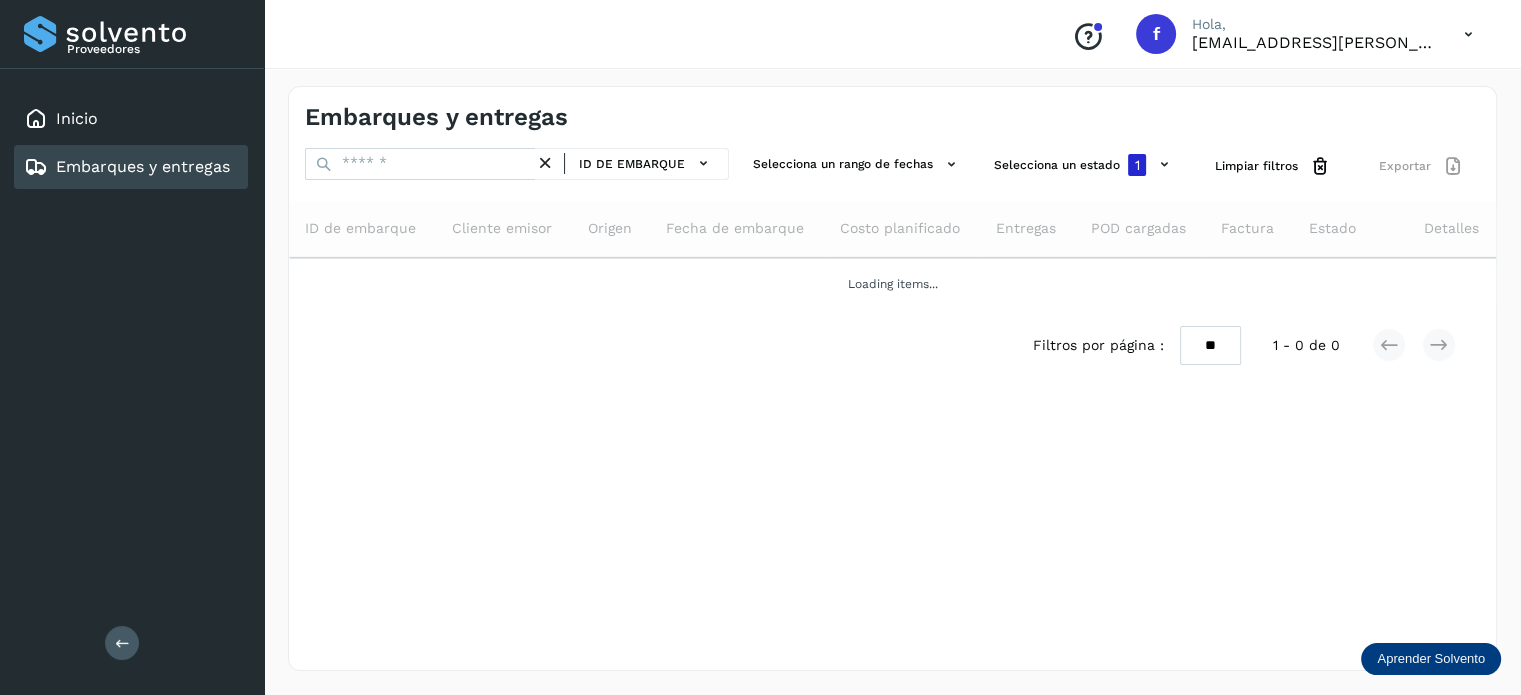 scroll, scrollTop: 0, scrollLeft: 0, axis: both 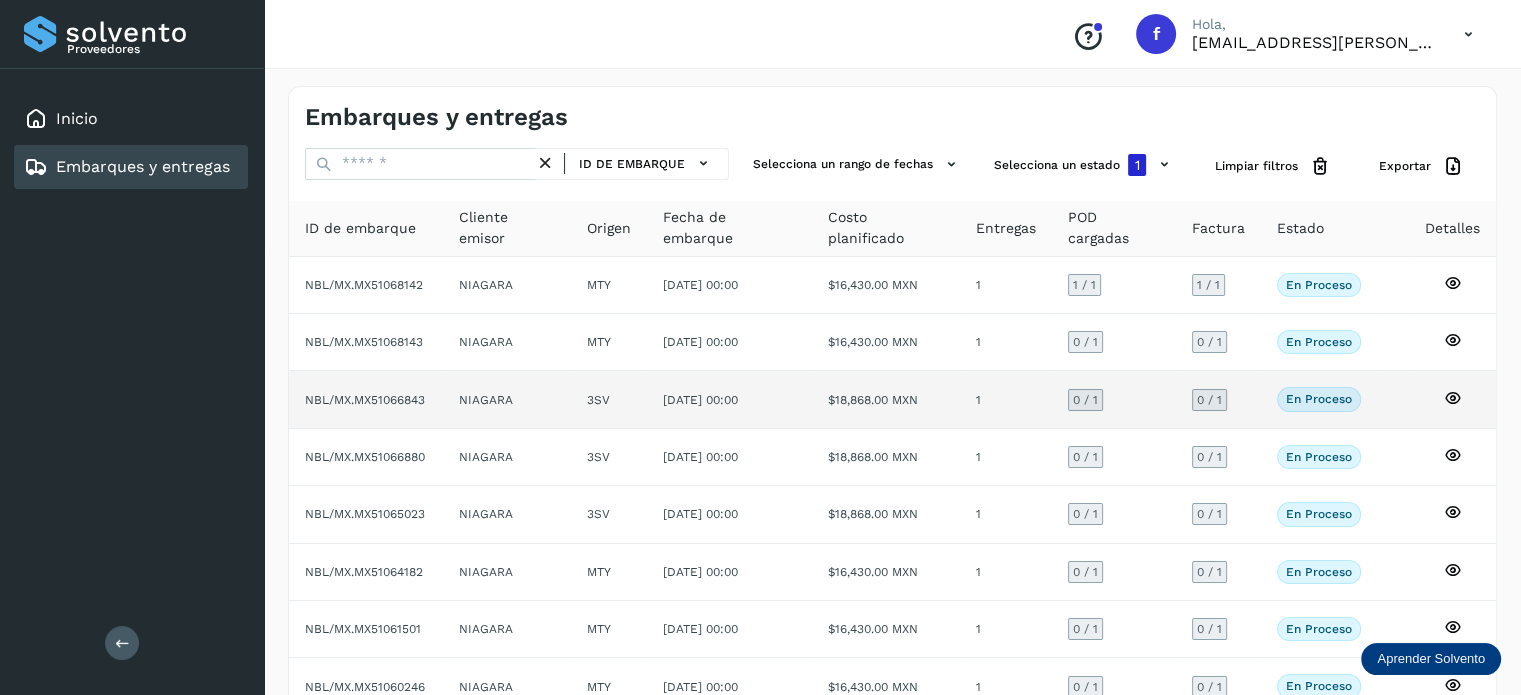 click on "NBL/MX.MX51066843" 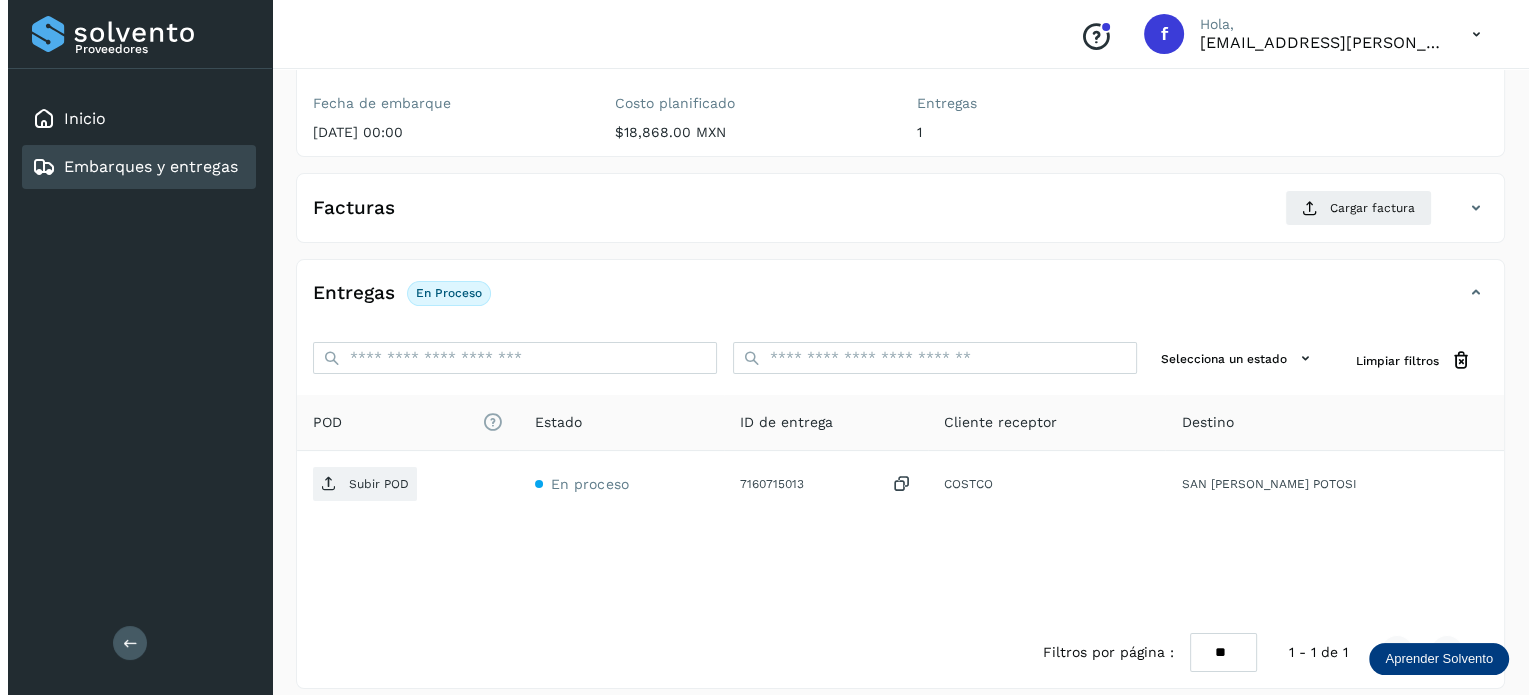 scroll, scrollTop: 252, scrollLeft: 0, axis: vertical 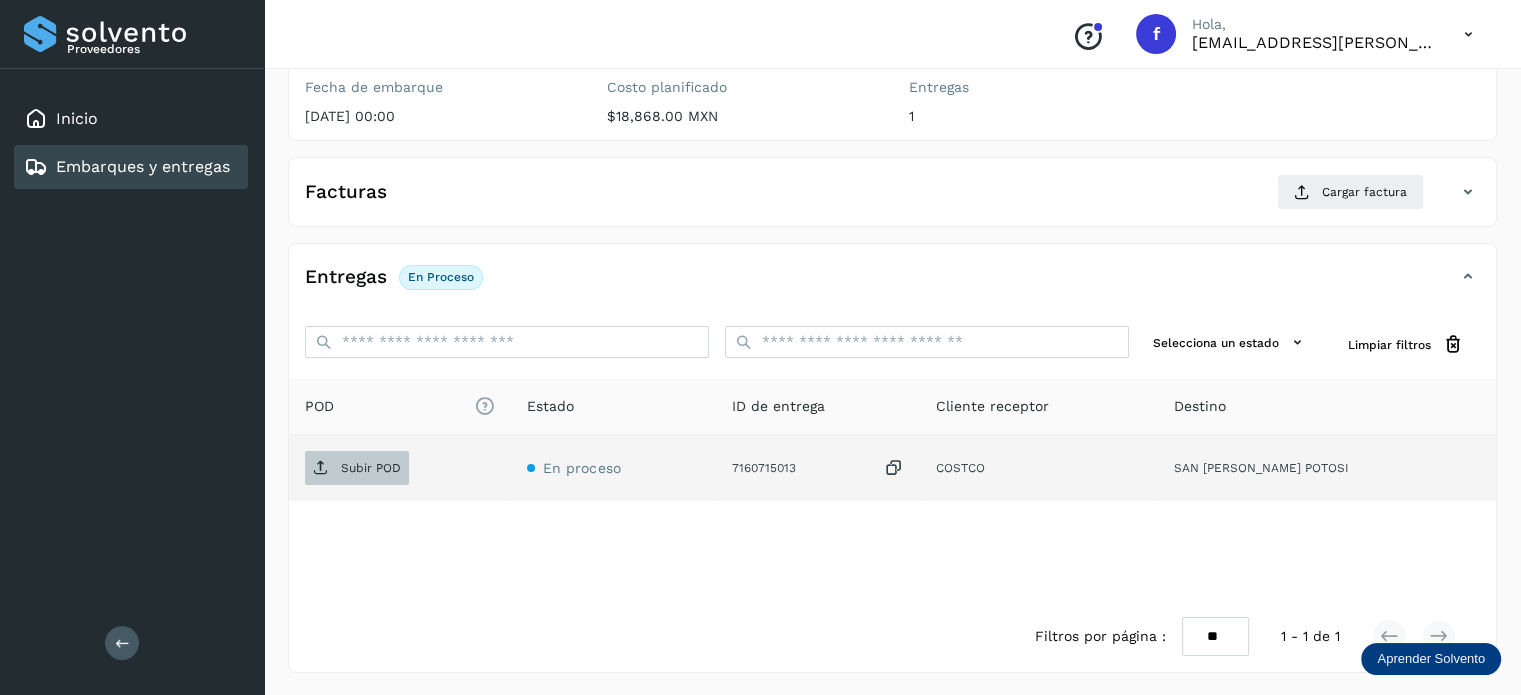 click on "Subir POD" at bounding box center [357, 468] 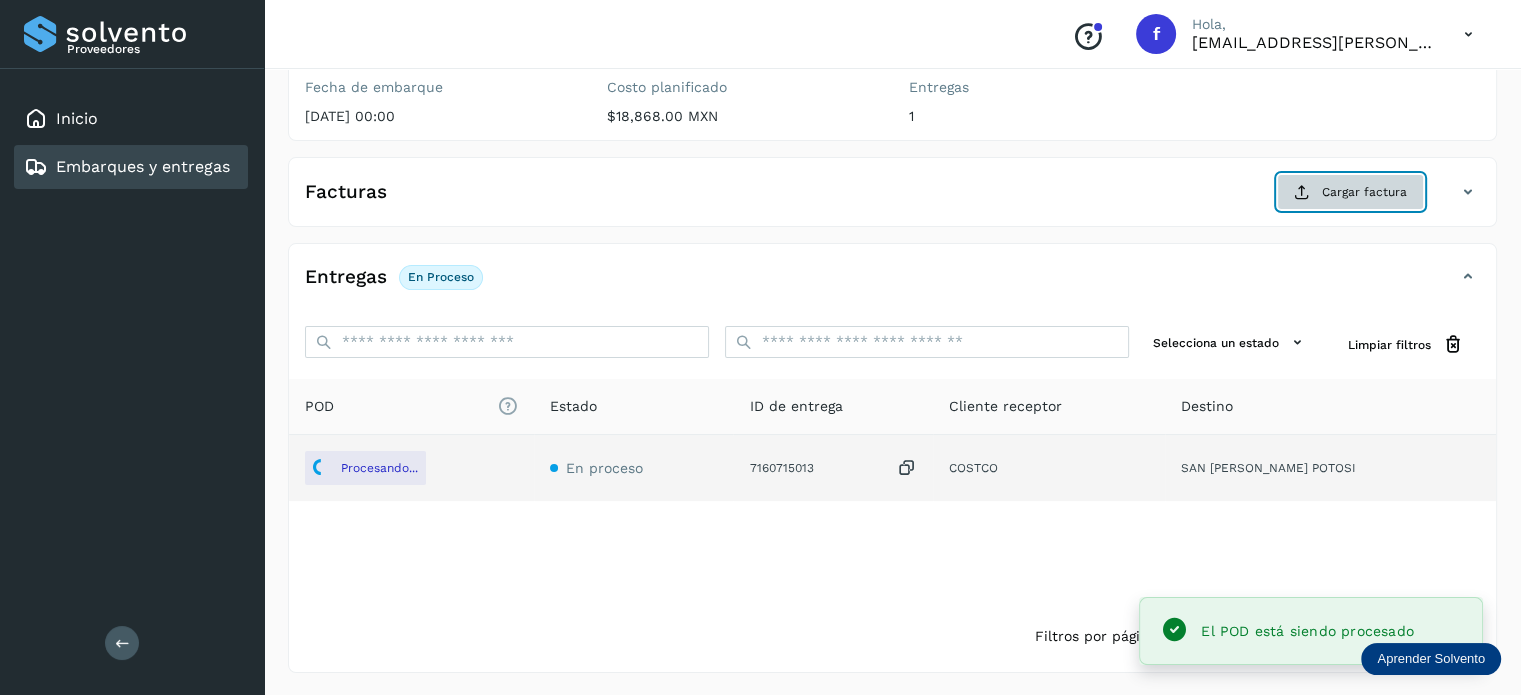 click on "Cargar factura" at bounding box center [1350, 192] 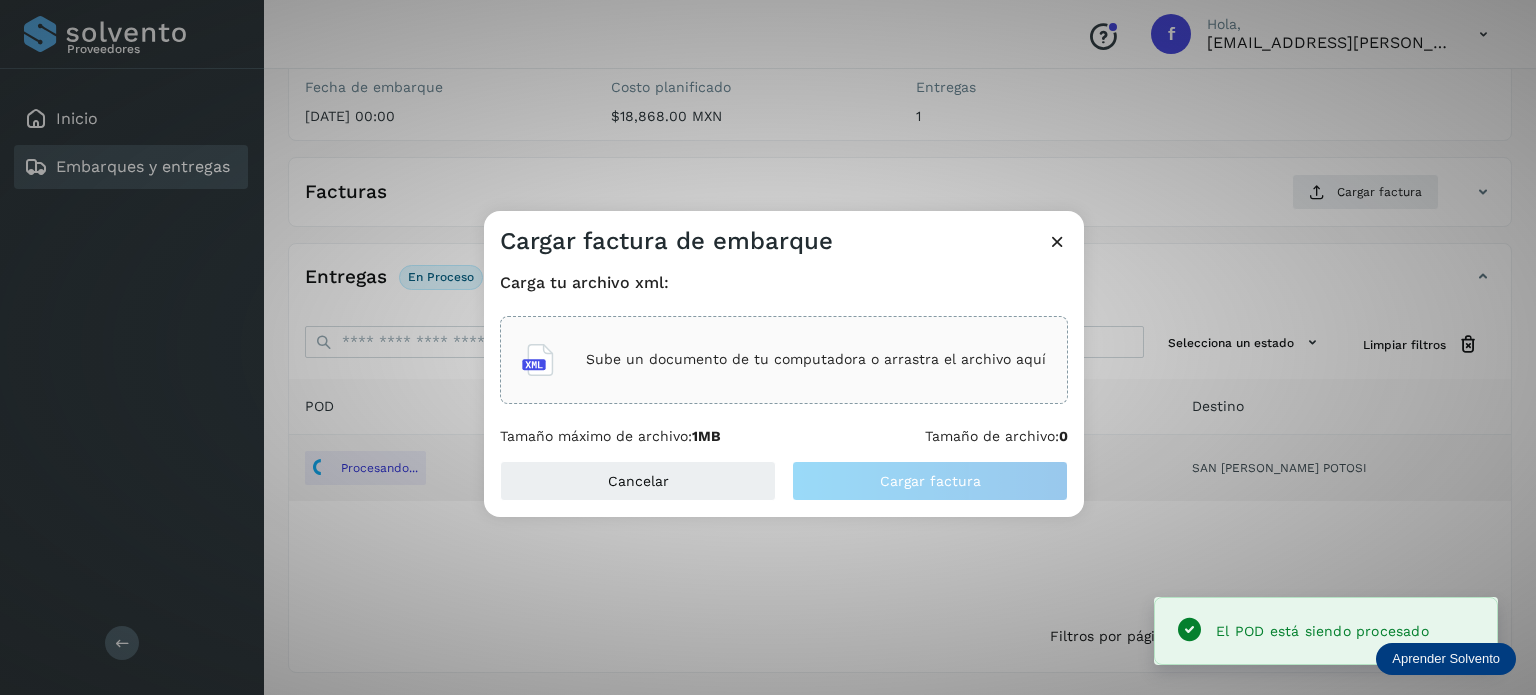 click on "Sube un documento de tu computadora o arrastra el archivo aquí" 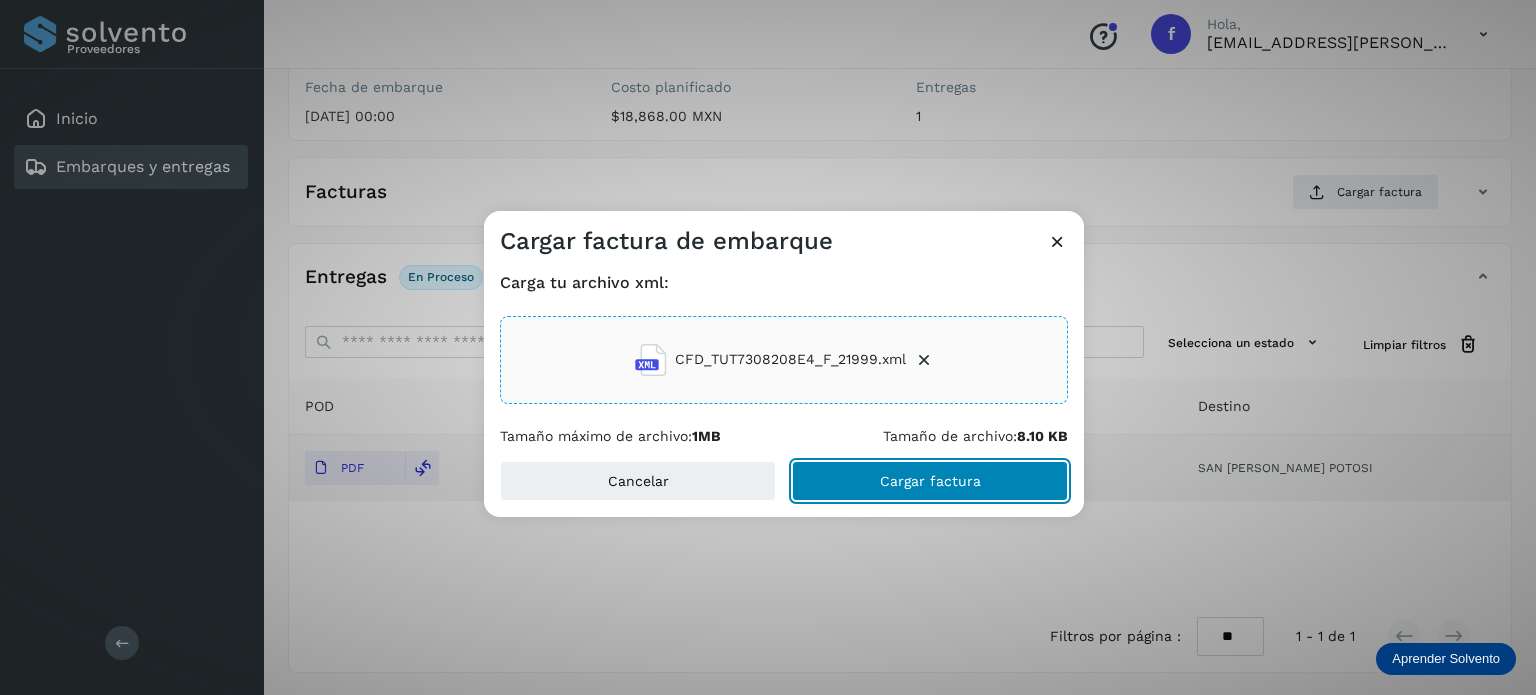 click on "Cargar factura" 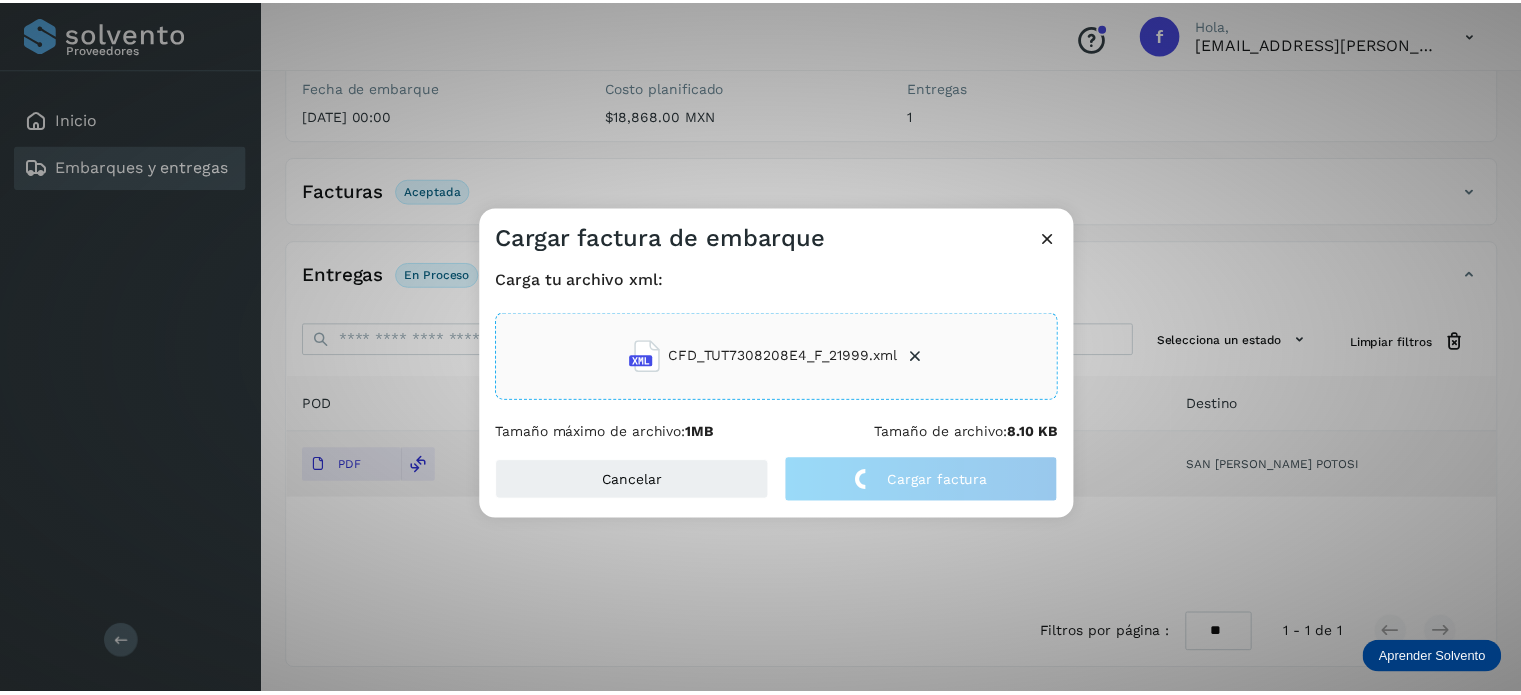 scroll, scrollTop: 250, scrollLeft: 0, axis: vertical 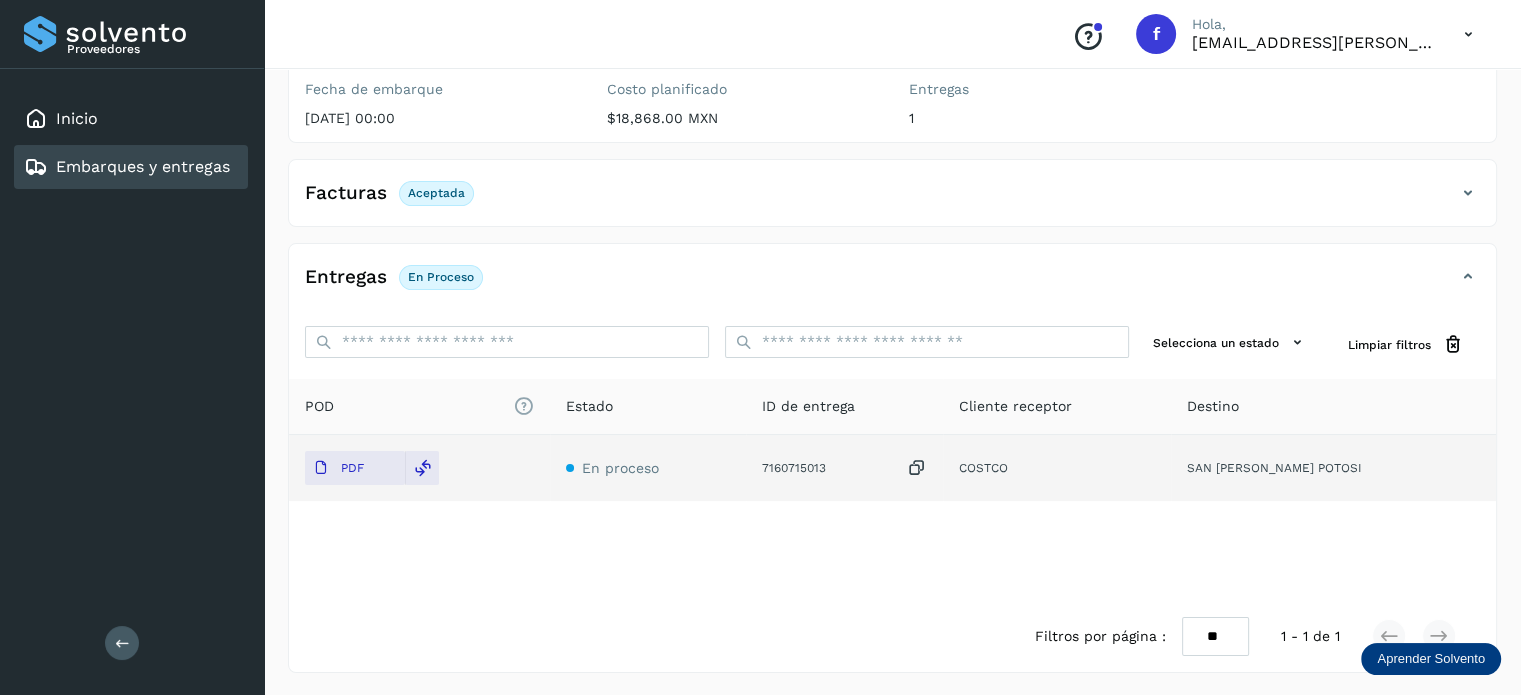 click on "Embarques y entregas" at bounding box center (143, 166) 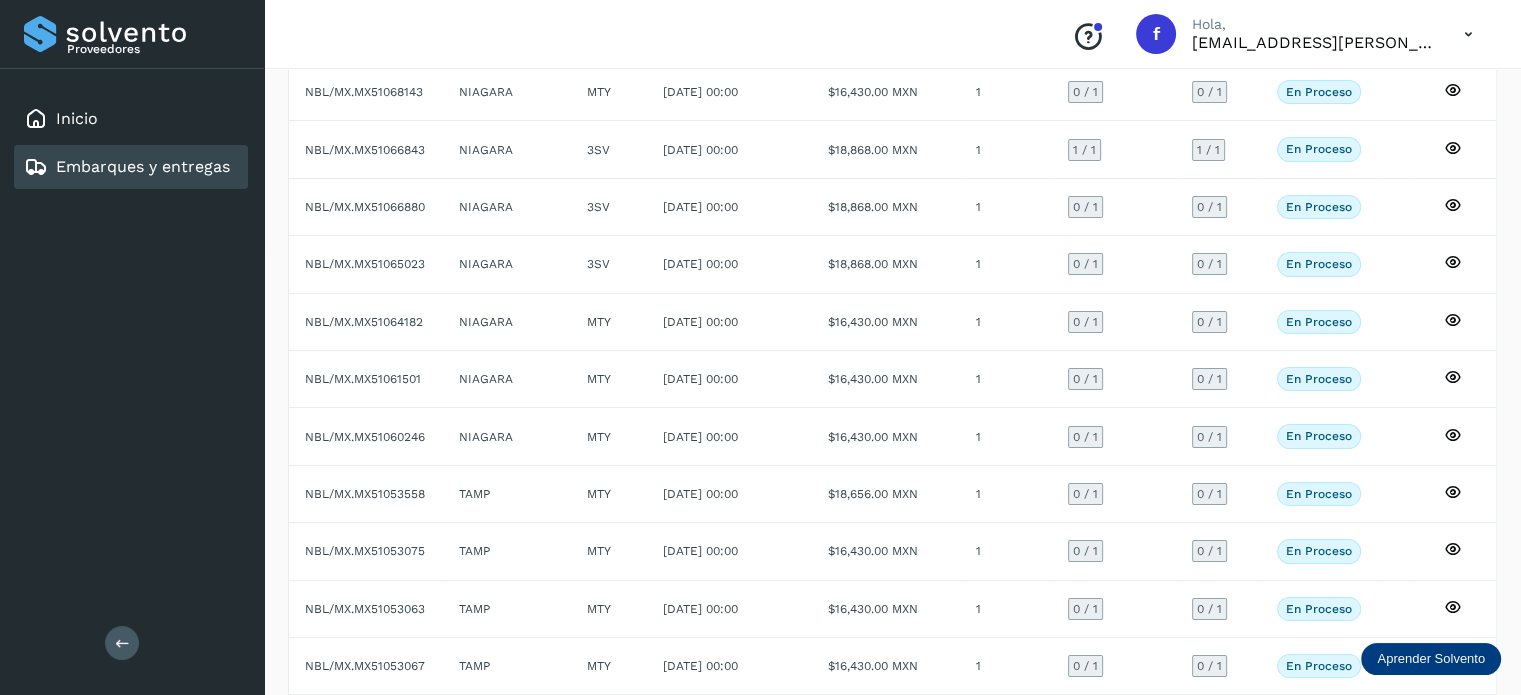 scroll, scrollTop: 0, scrollLeft: 0, axis: both 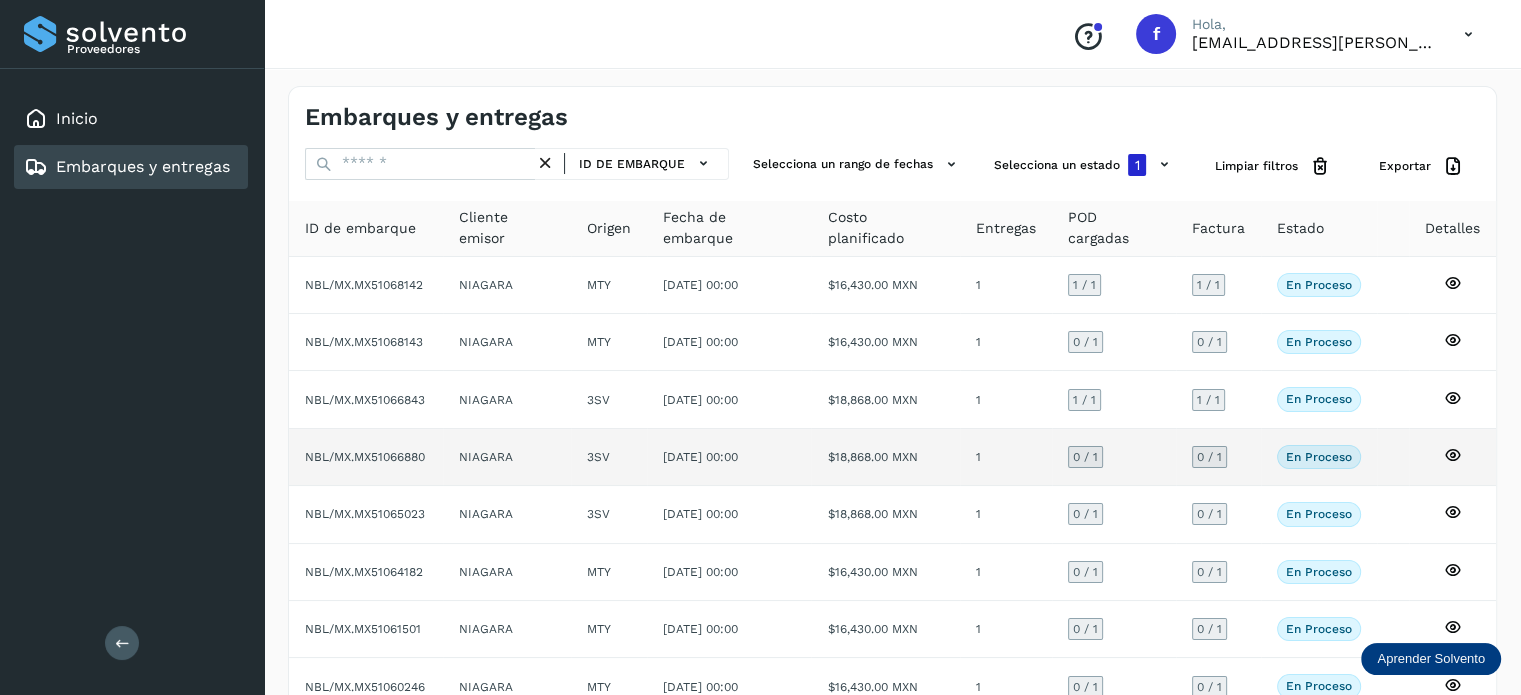 click on "NBL/MX.MX51066880" 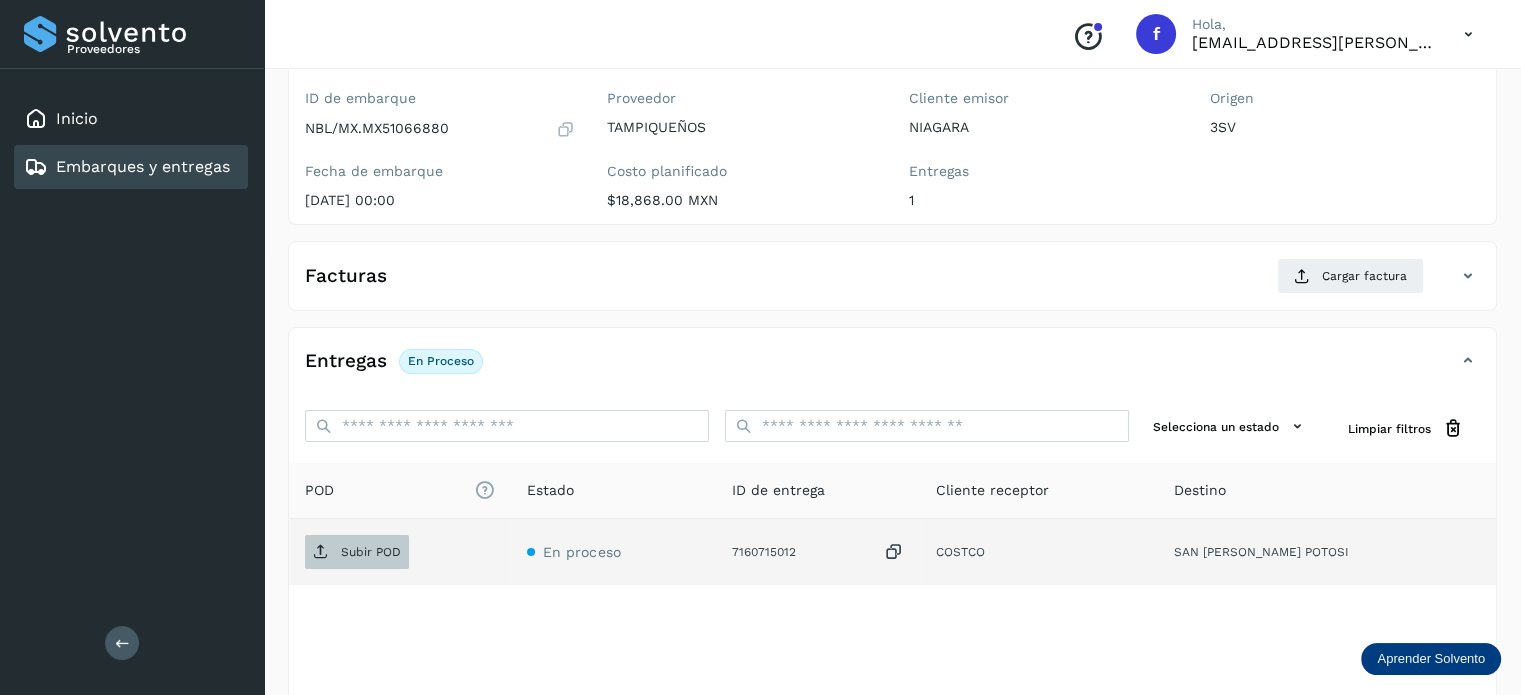 scroll, scrollTop: 200, scrollLeft: 0, axis: vertical 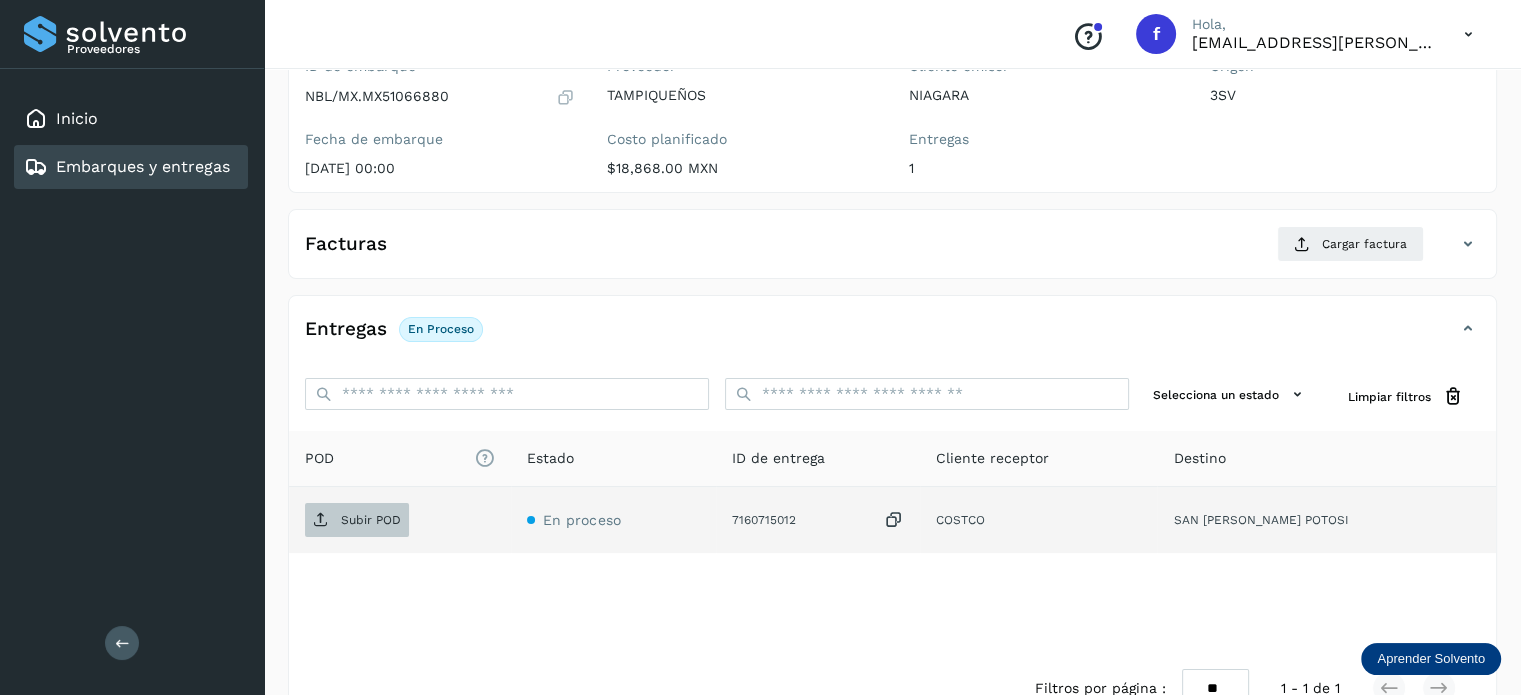 click on "Subir POD" at bounding box center (371, 520) 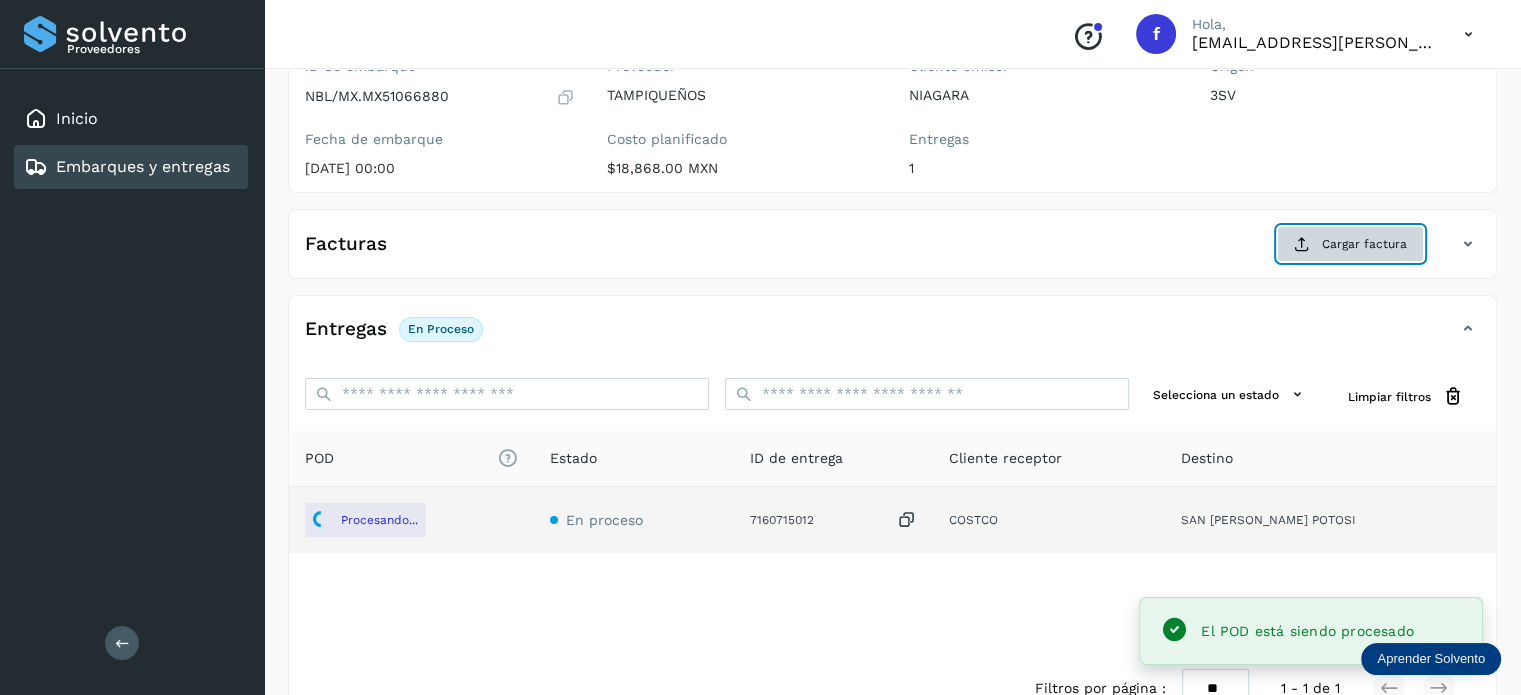 click on "Cargar factura" at bounding box center (1350, 244) 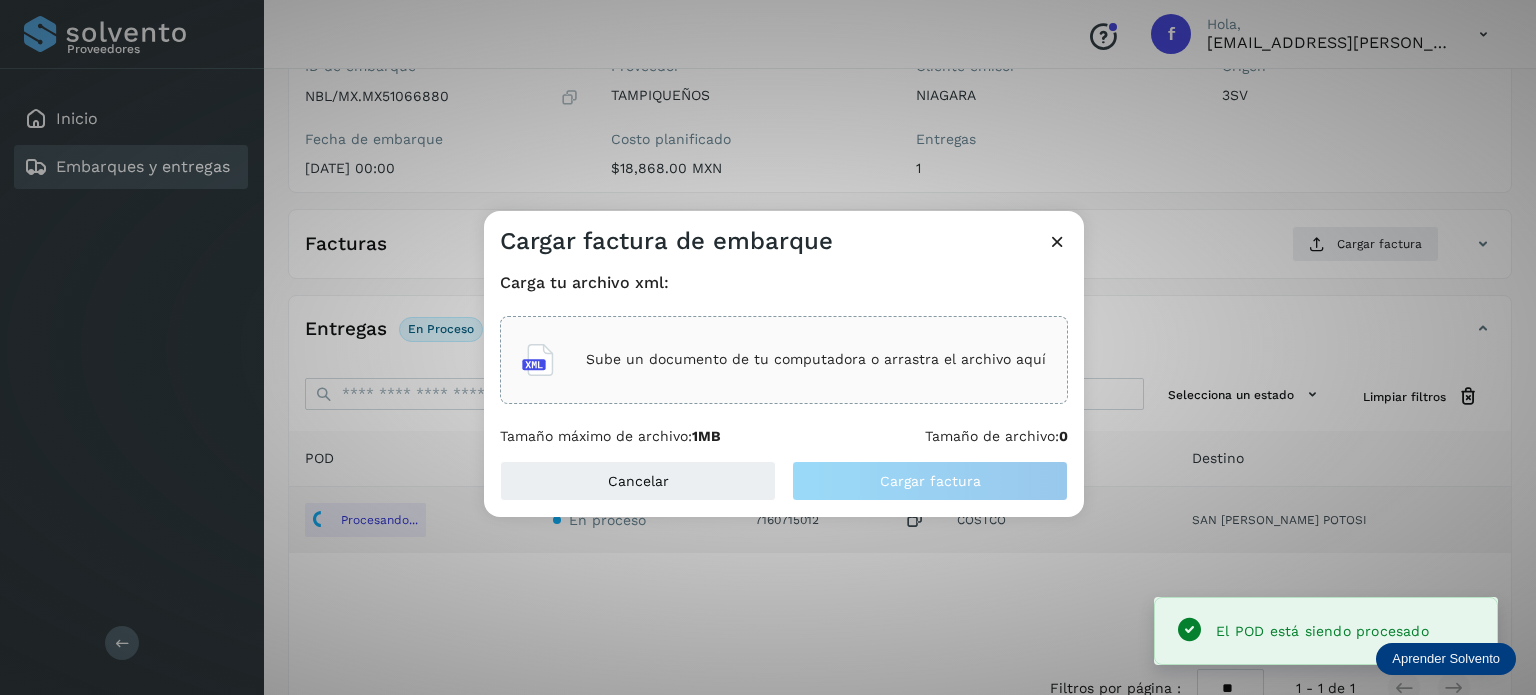 click on "Sube un documento de tu computadora o arrastra el archivo aquí" 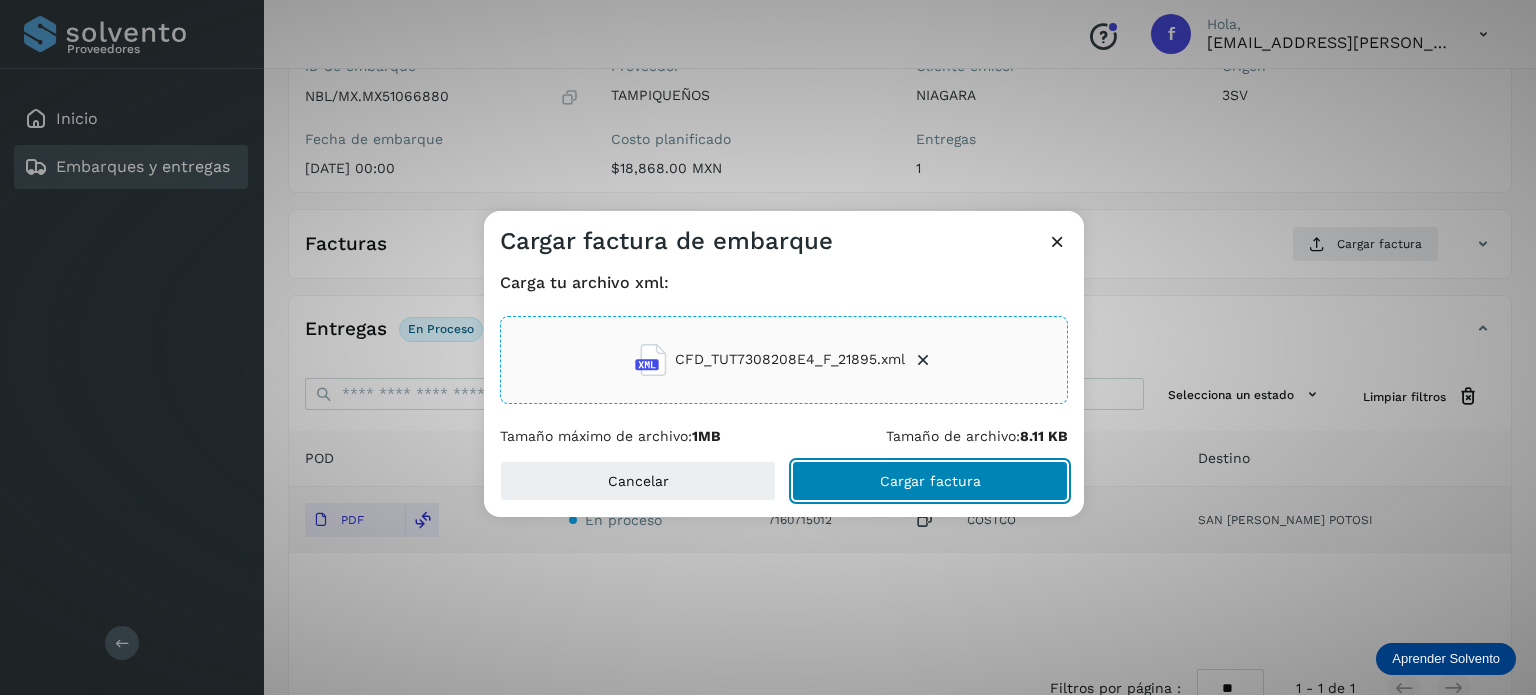 click on "Cargar factura" 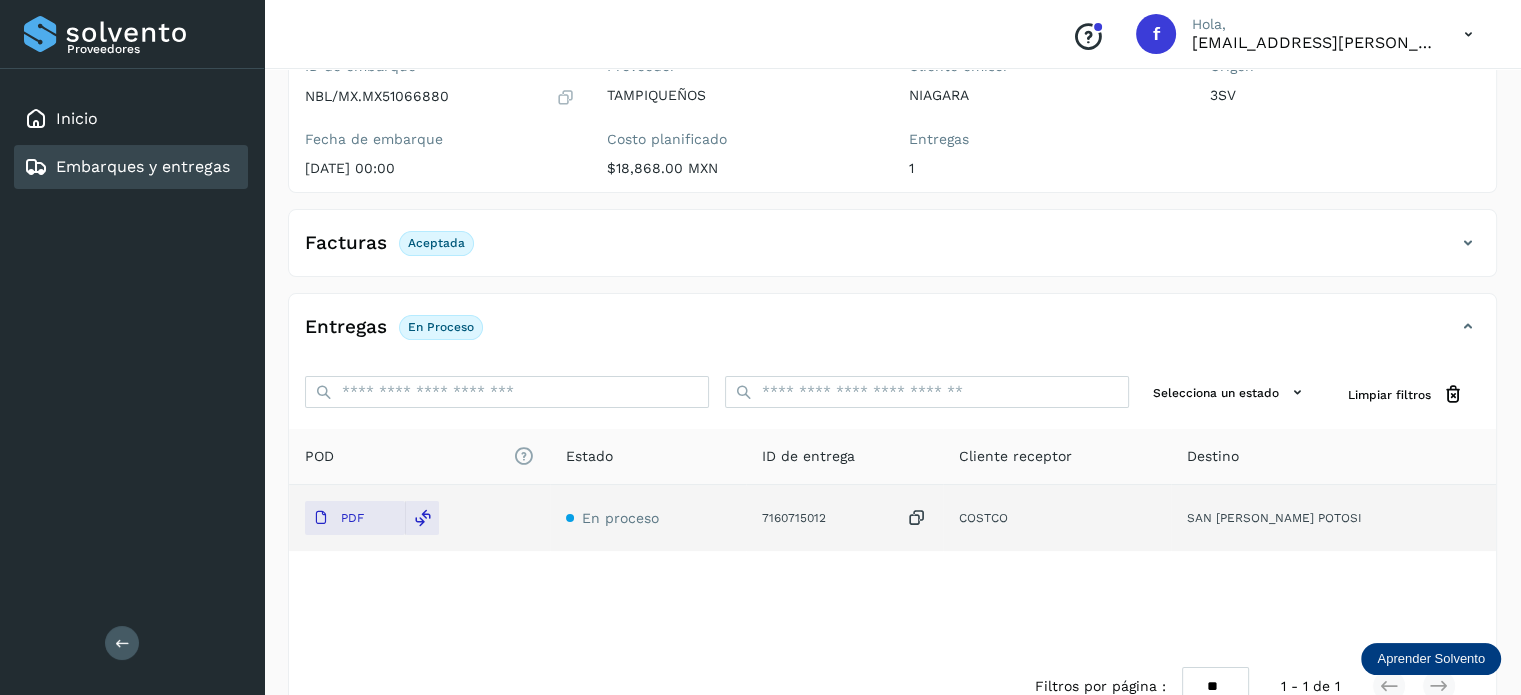 click on "Embarques y entregas" at bounding box center (143, 166) 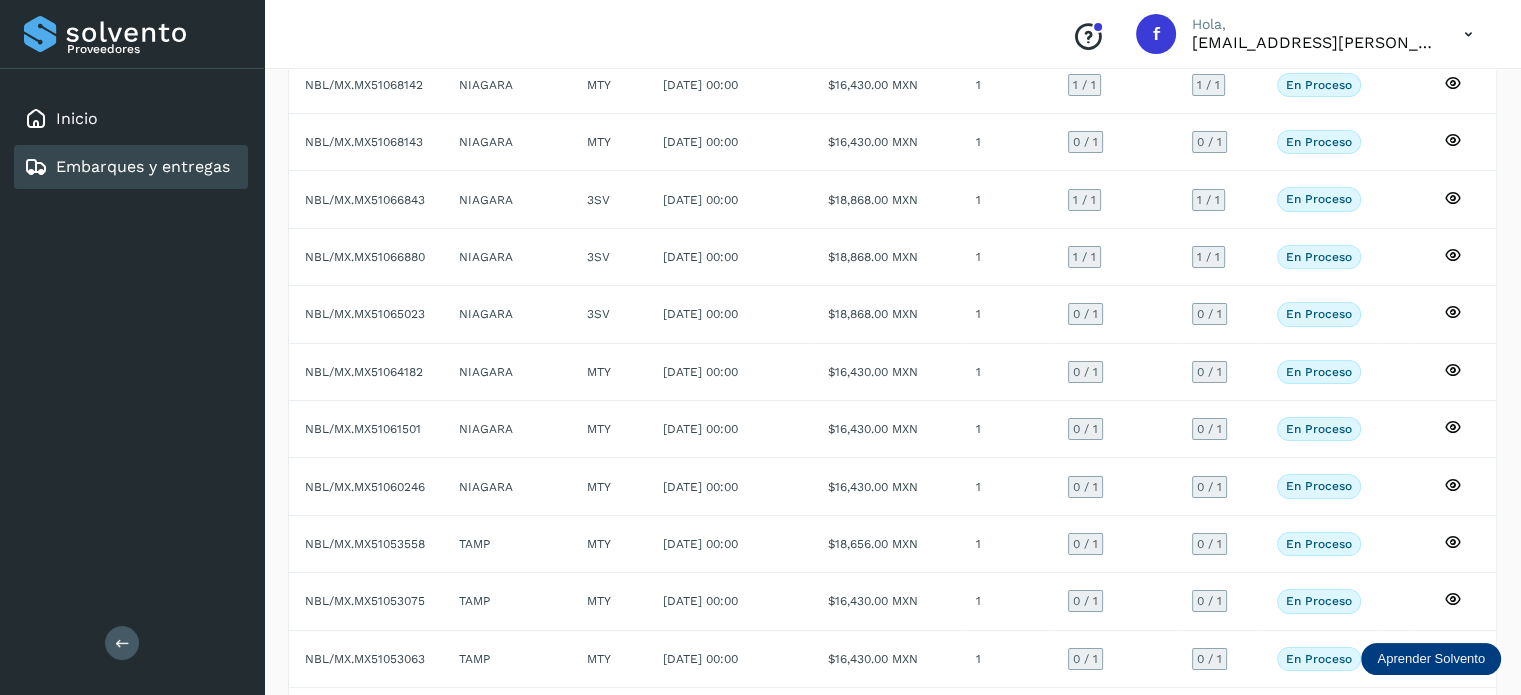 scroll, scrollTop: 0, scrollLeft: 0, axis: both 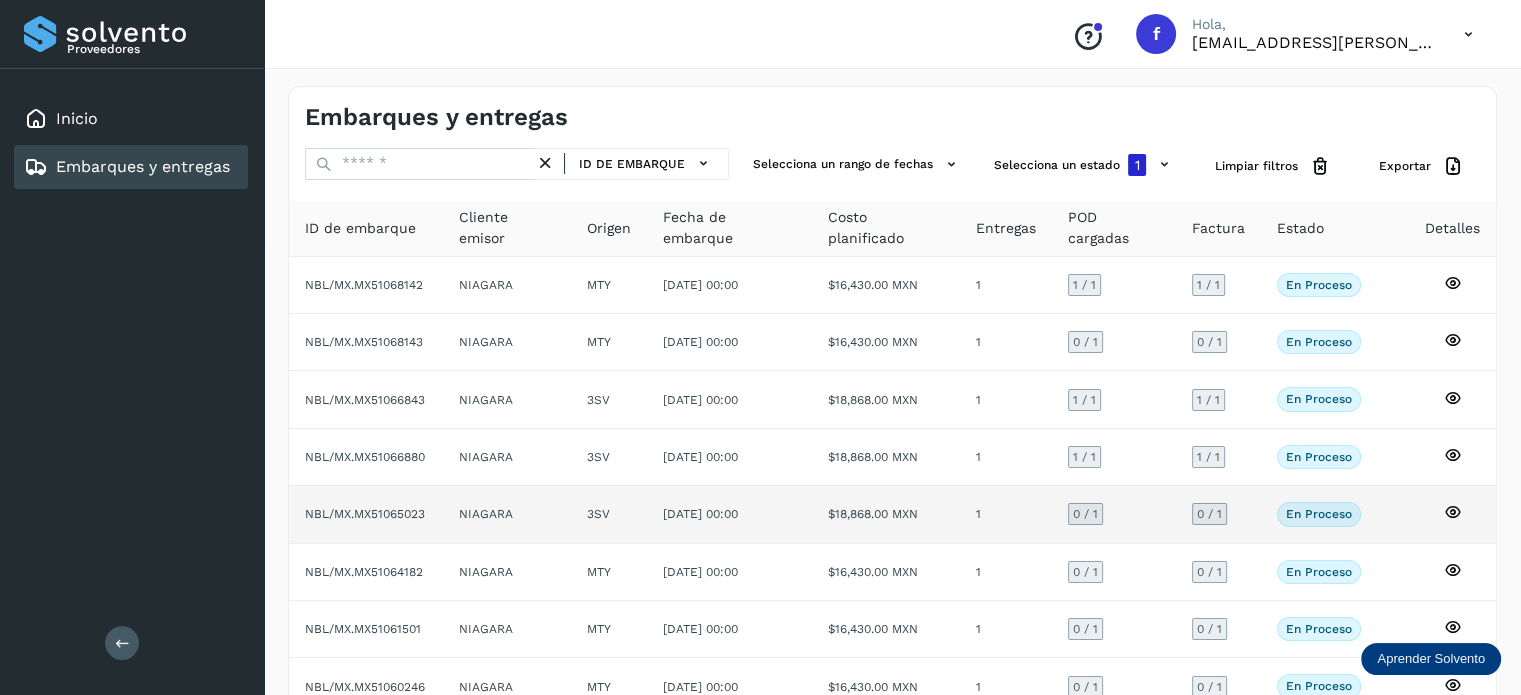 click on "NBL/MX.MX51065023" 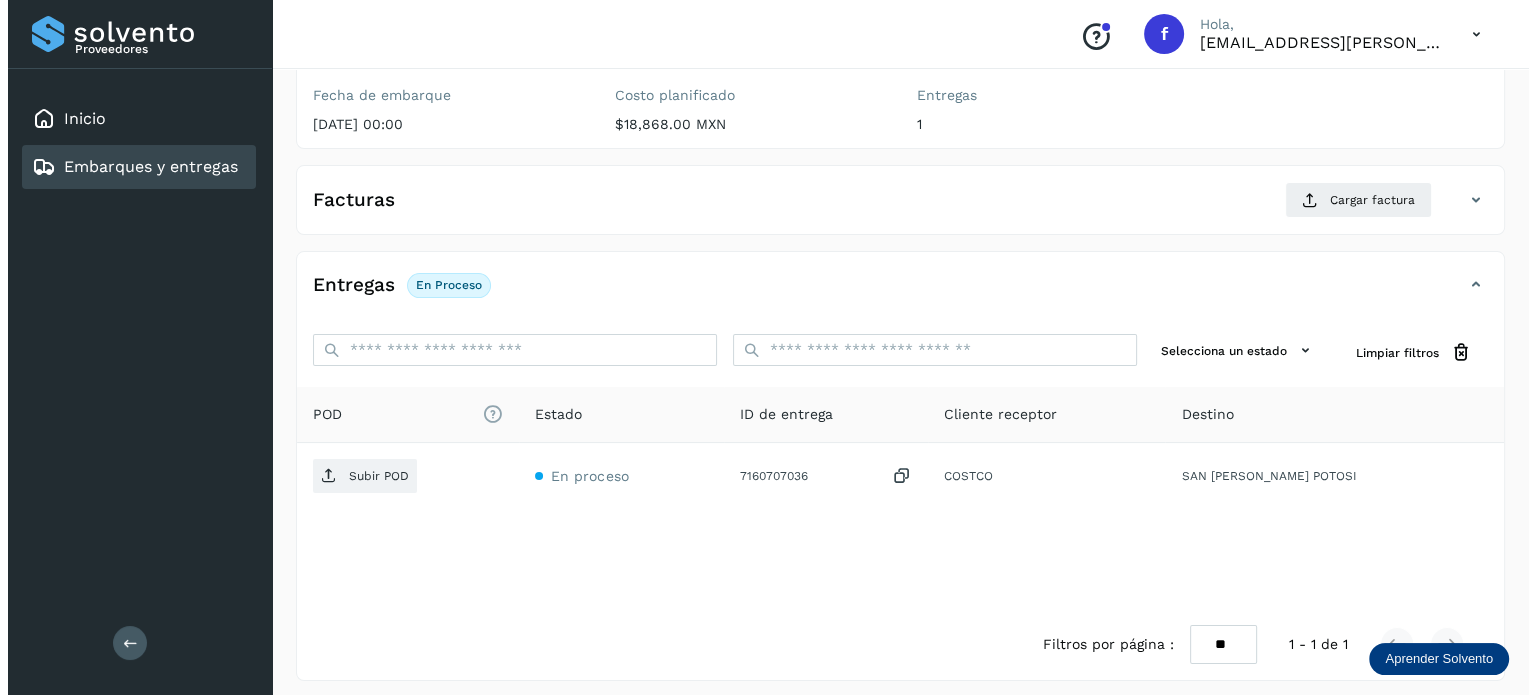 scroll, scrollTop: 252, scrollLeft: 0, axis: vertical 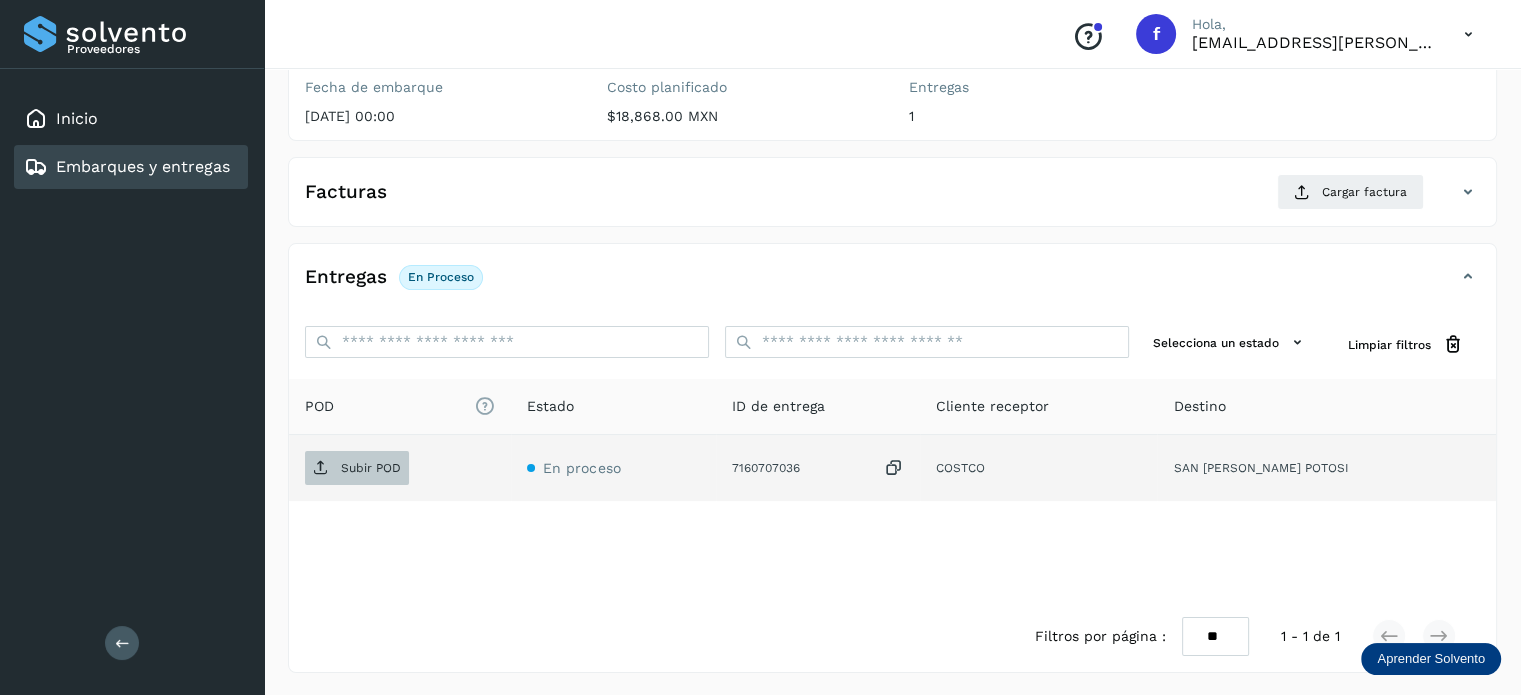 click on "Subir POD" at bounding box center (371, 468) 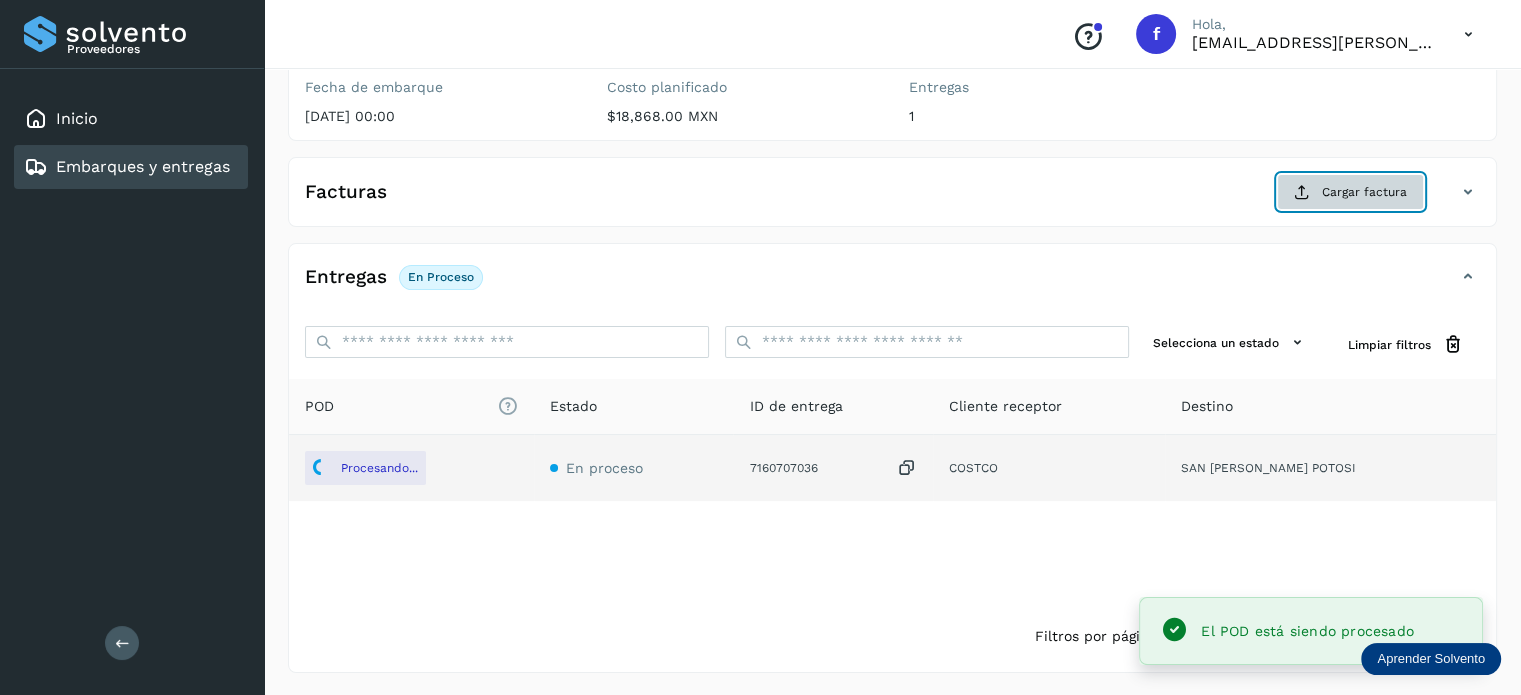 click on "Cargar factura" 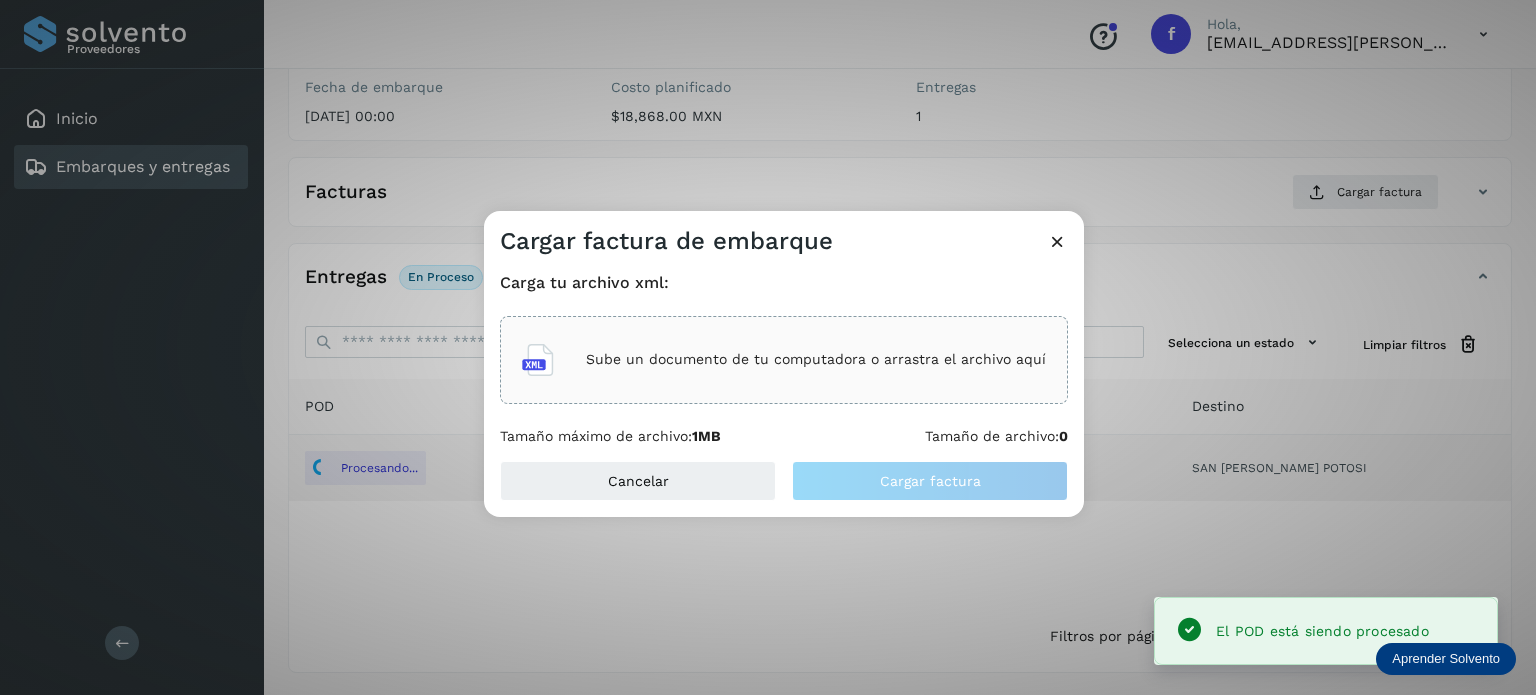 click on "Sube un documento de tu computadora o arrastra el archivo aquí" at bounding box center (816, 359) 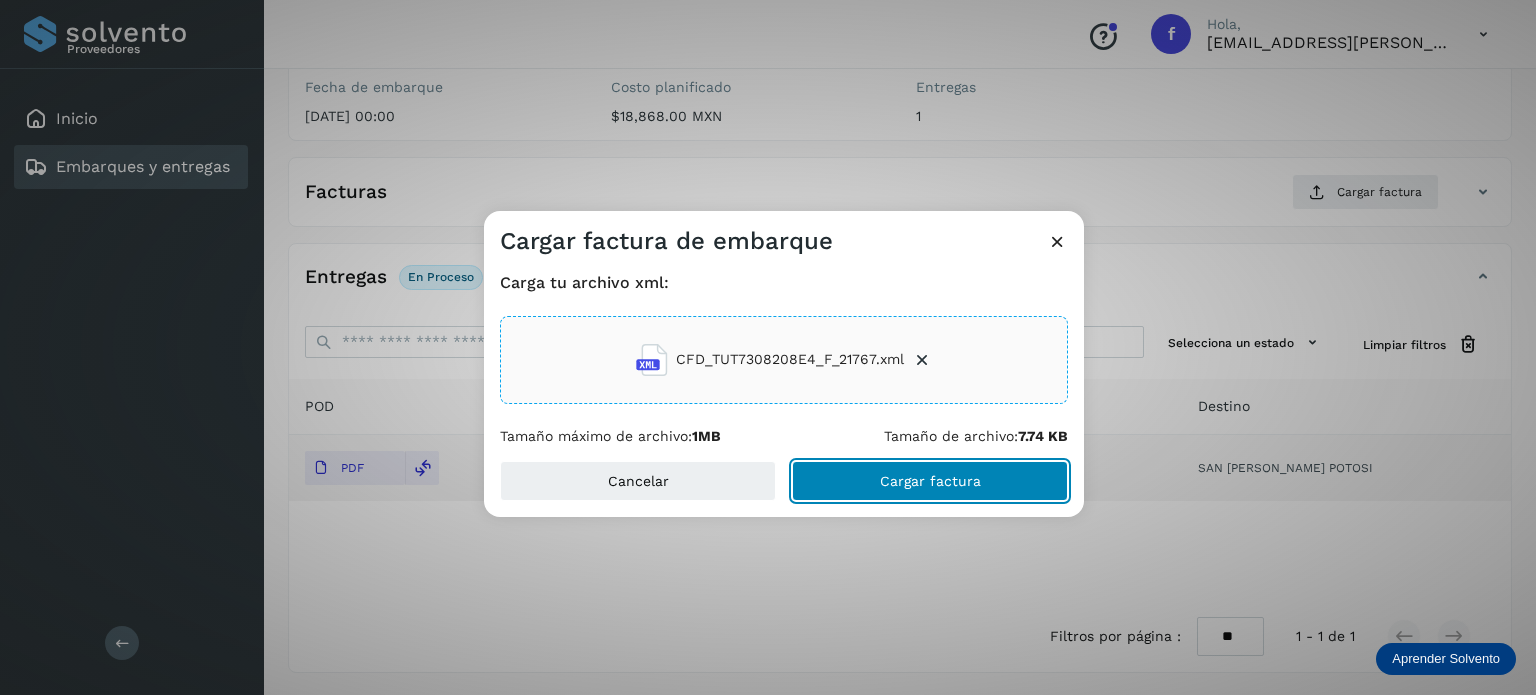 click on "Cargar factura" 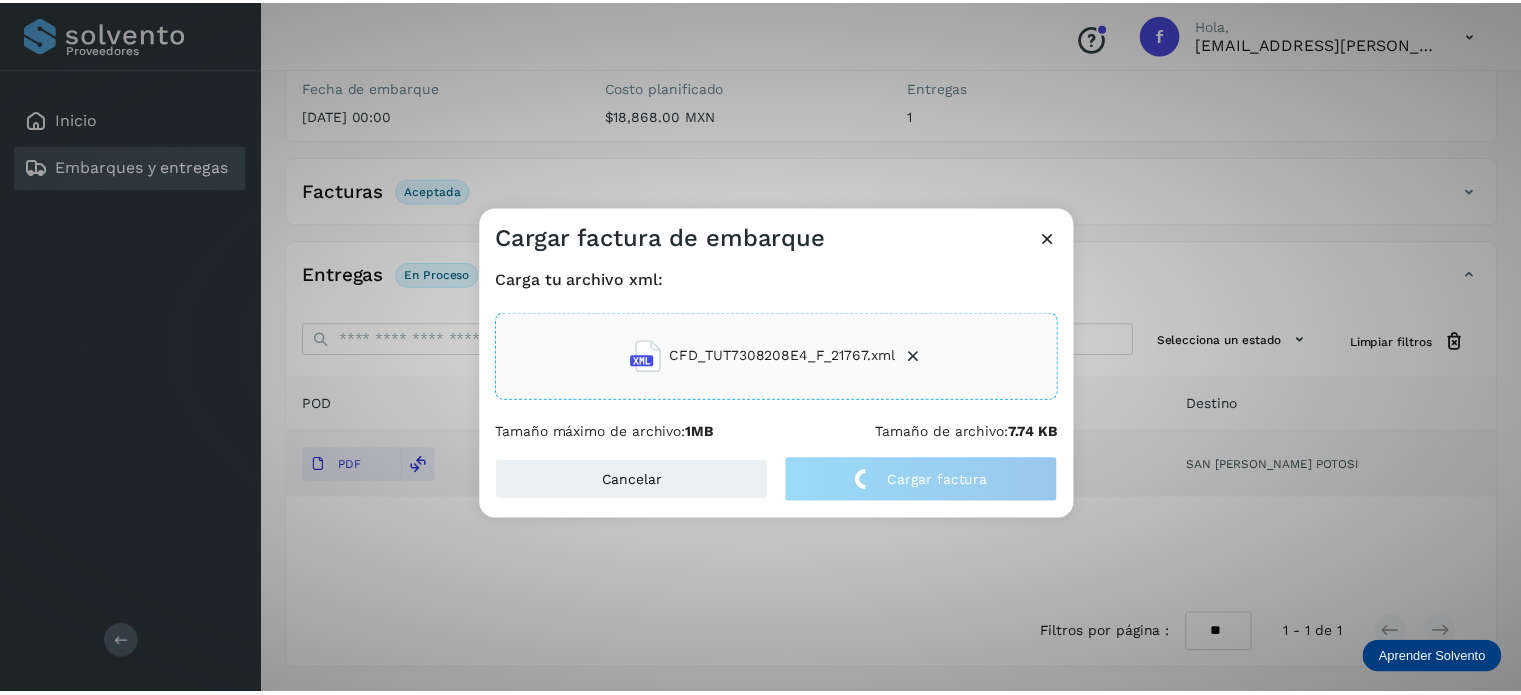 scroll, scrollTop: 250, scrollLeft: 0, axis: vertical 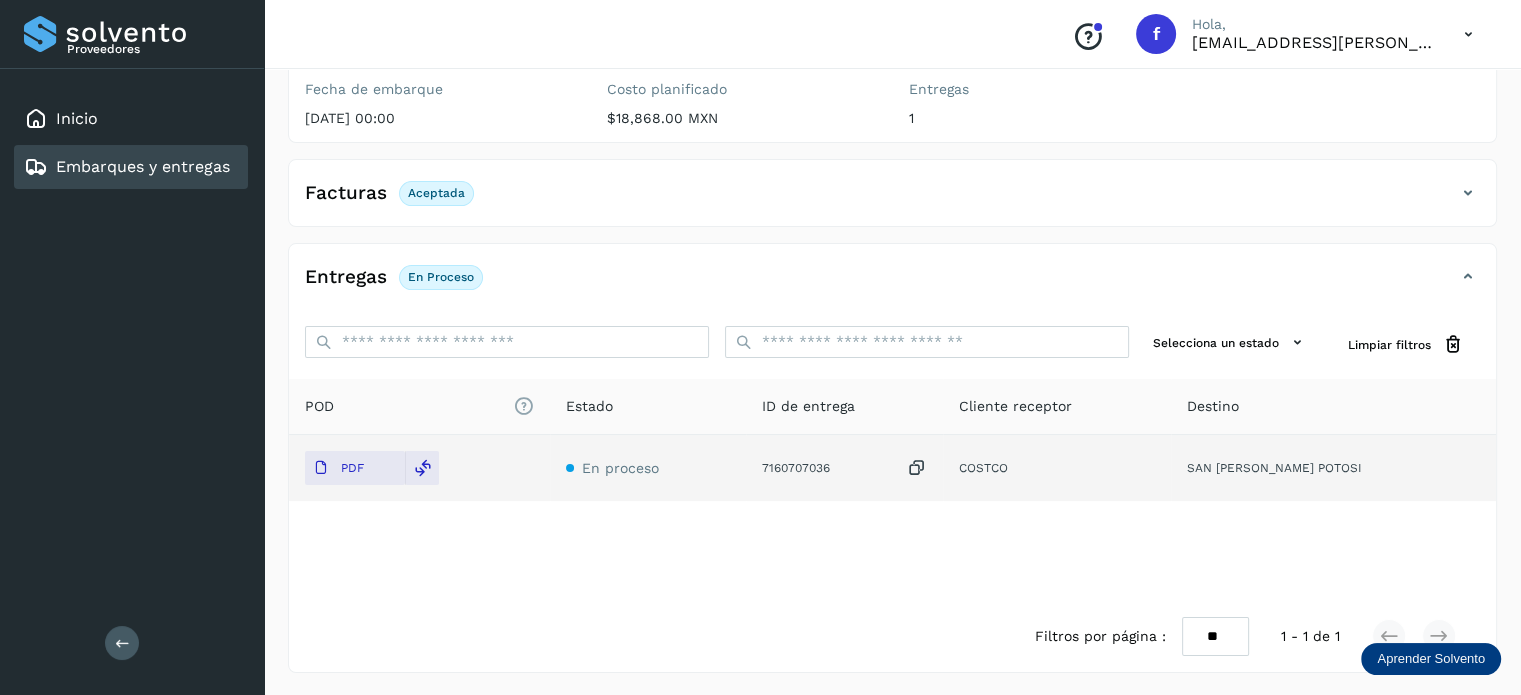 click on "Embarques y entregas" at bounding box center [143, 166] 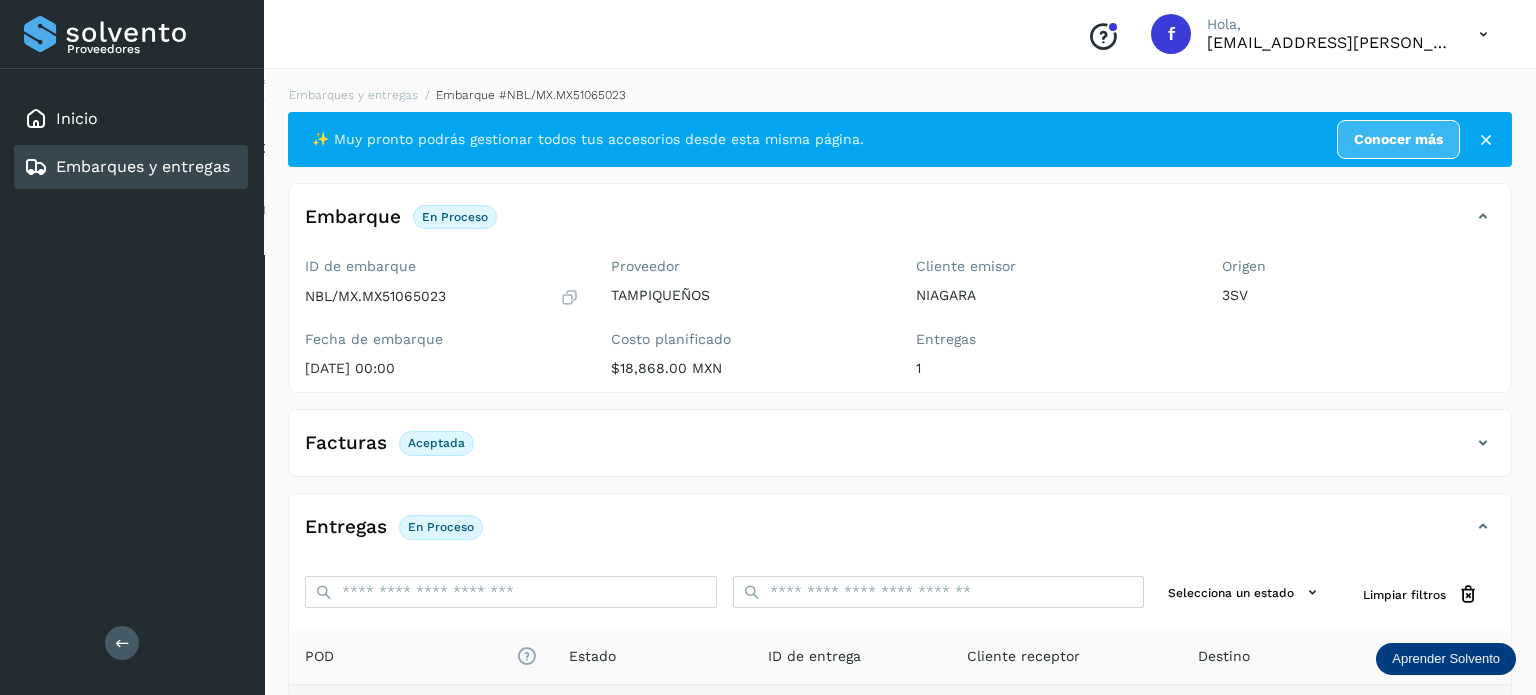 select on "**" 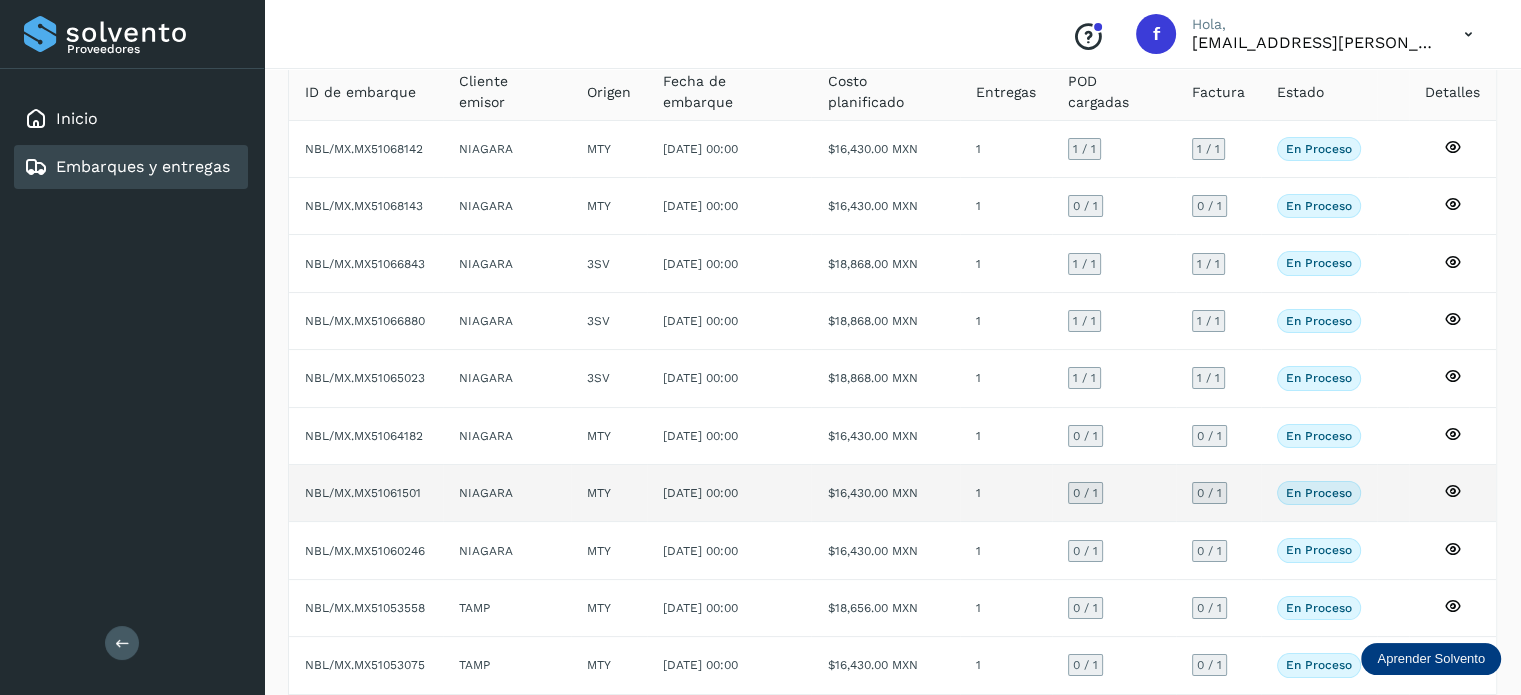 scroll, scrollTop: 100, scrollLeft: 0, axis: vertical 